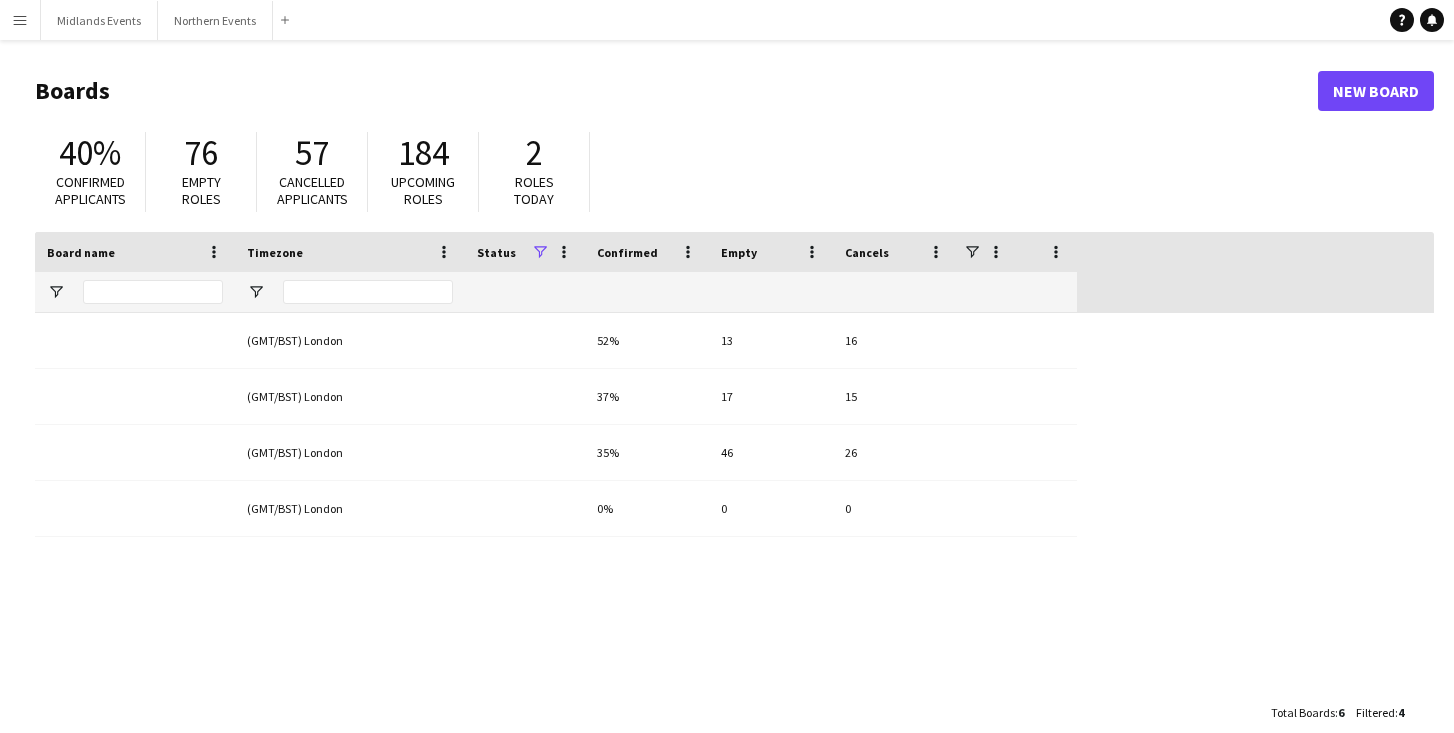 scroll, scrollTop: 0, scrollLeft: 0, axis: both 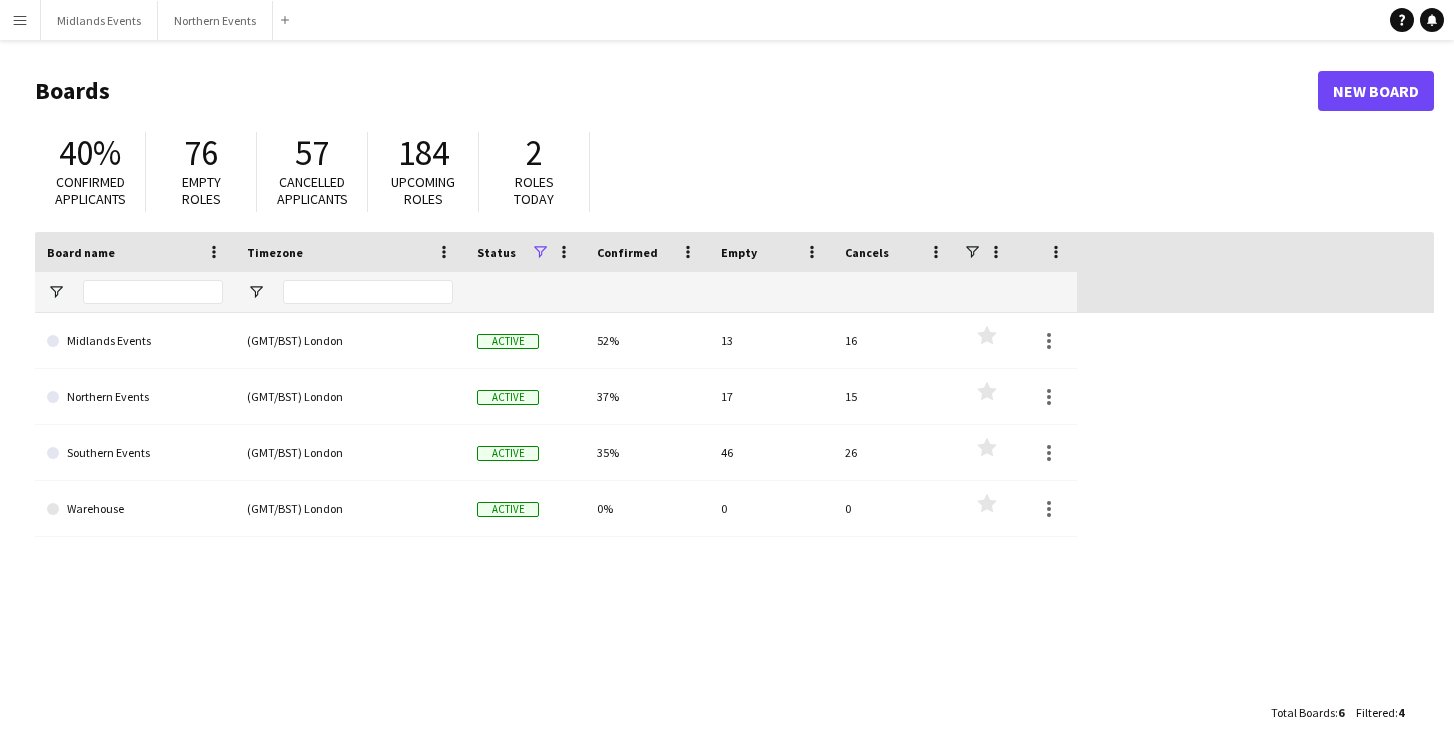 click on "Menu" at bounding box center [20, 20] 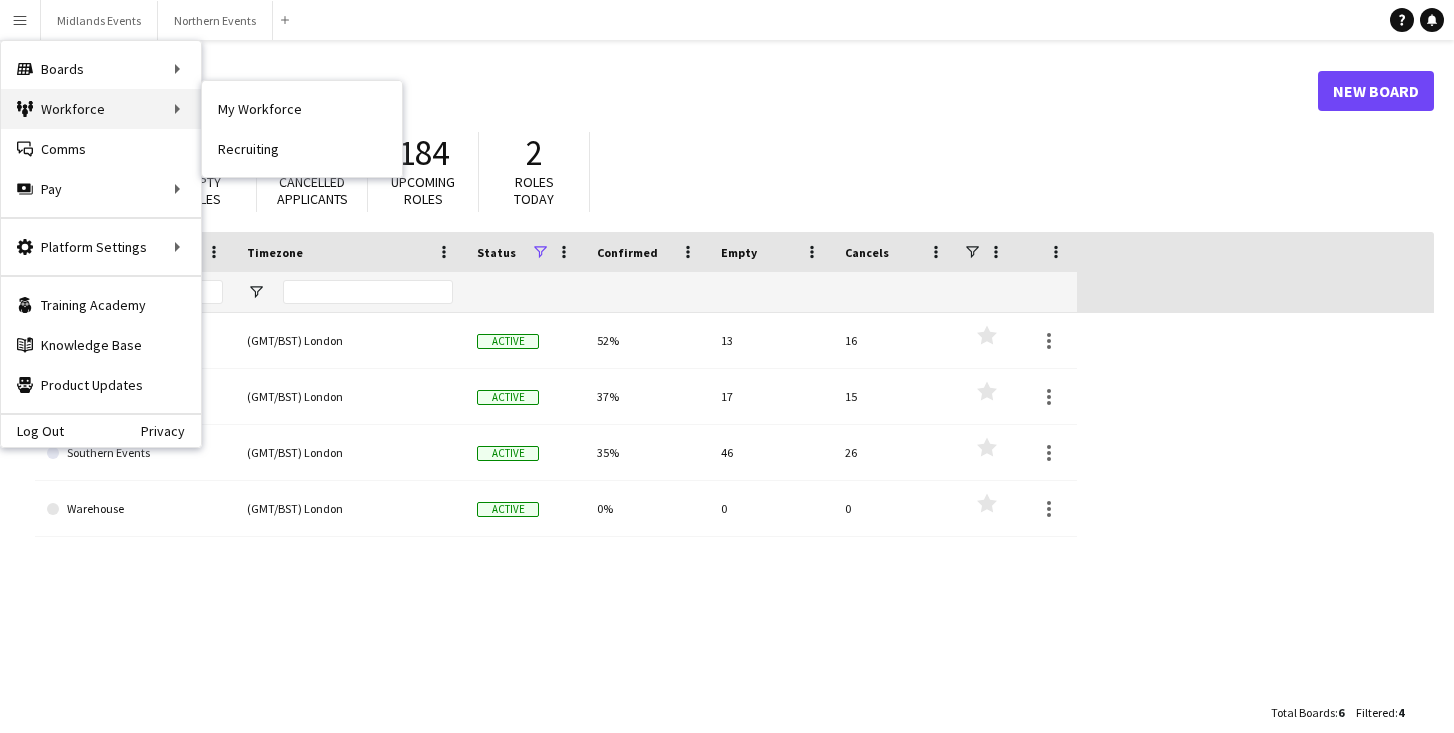 click on "Workforce
Workforce" at bounding box center (101, 109) 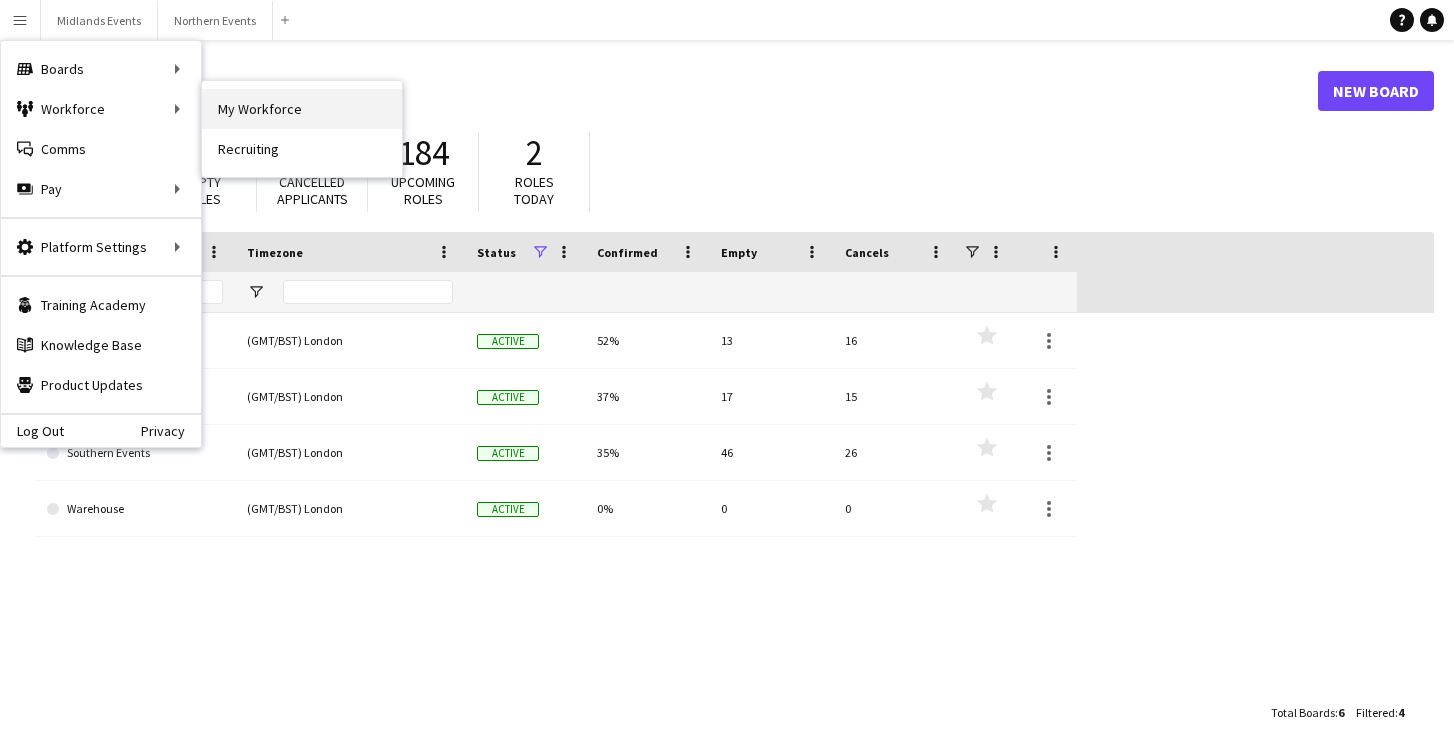 click on "My Workforce" at bounding box center [302, 109] 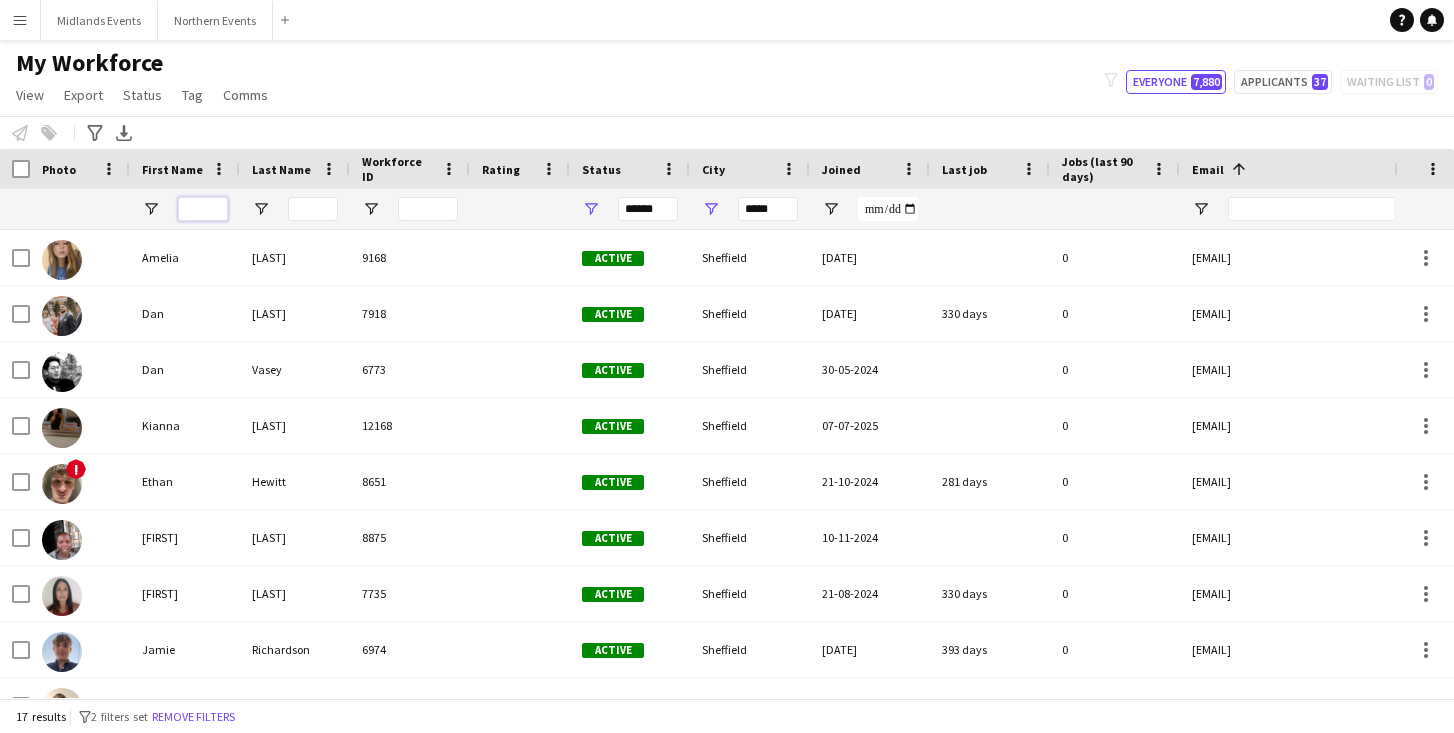 click at bounding box center [203, 209] 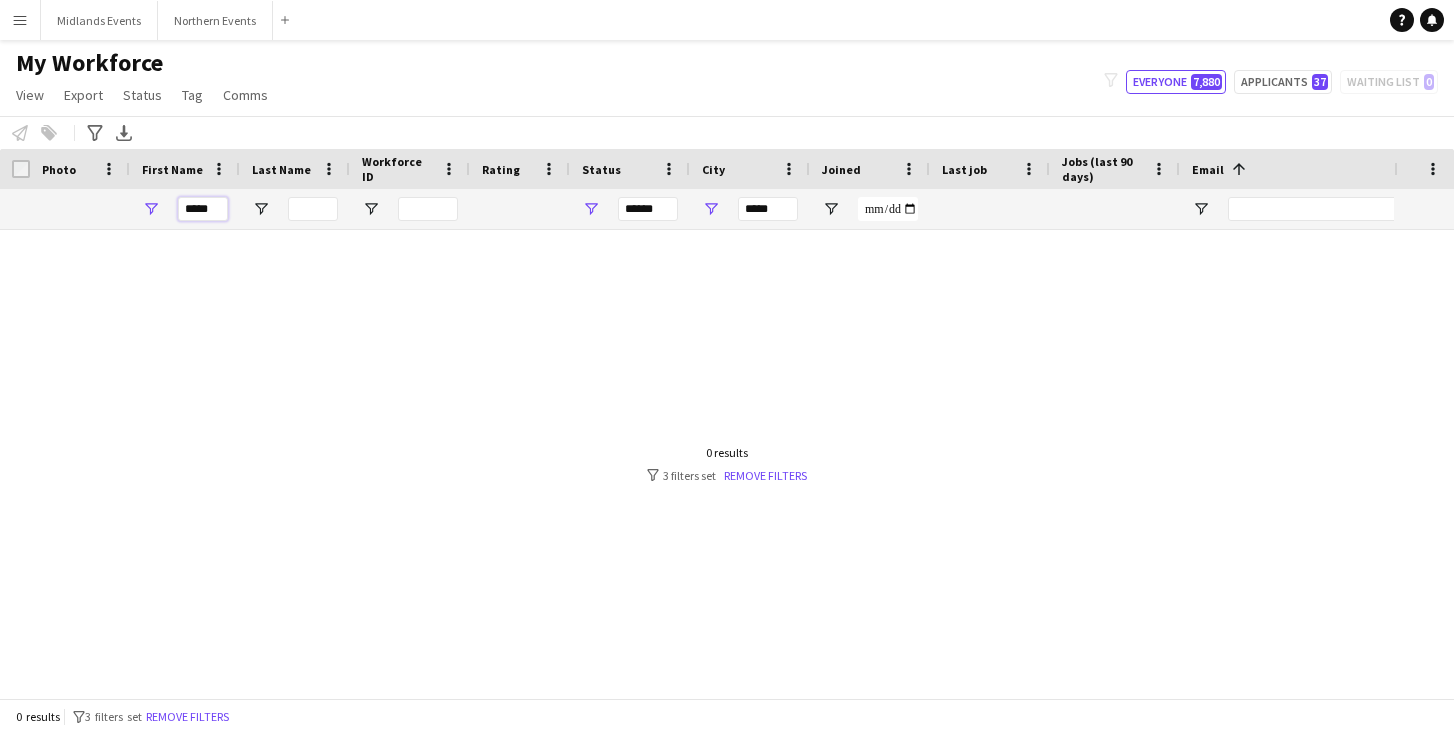 type on "*****" 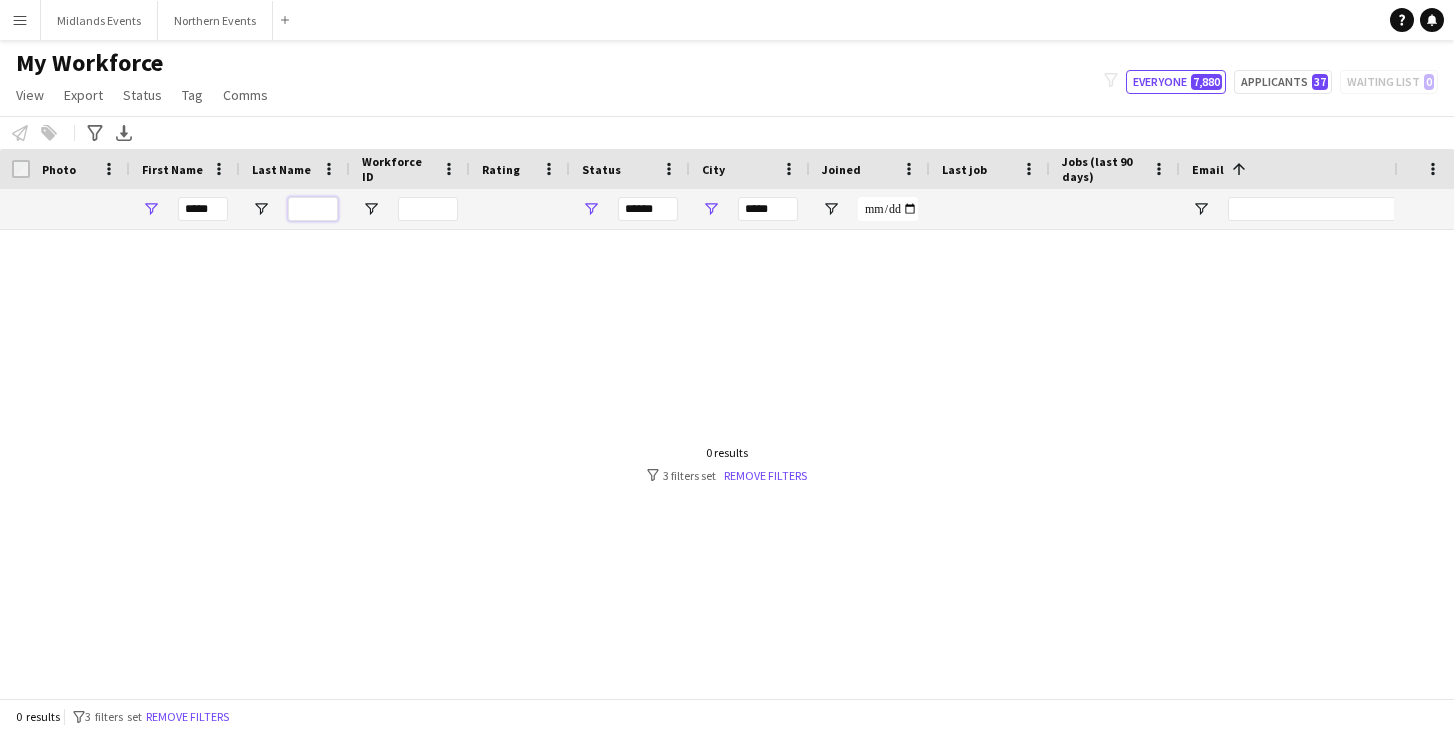 click at bounding box center [313, 209] 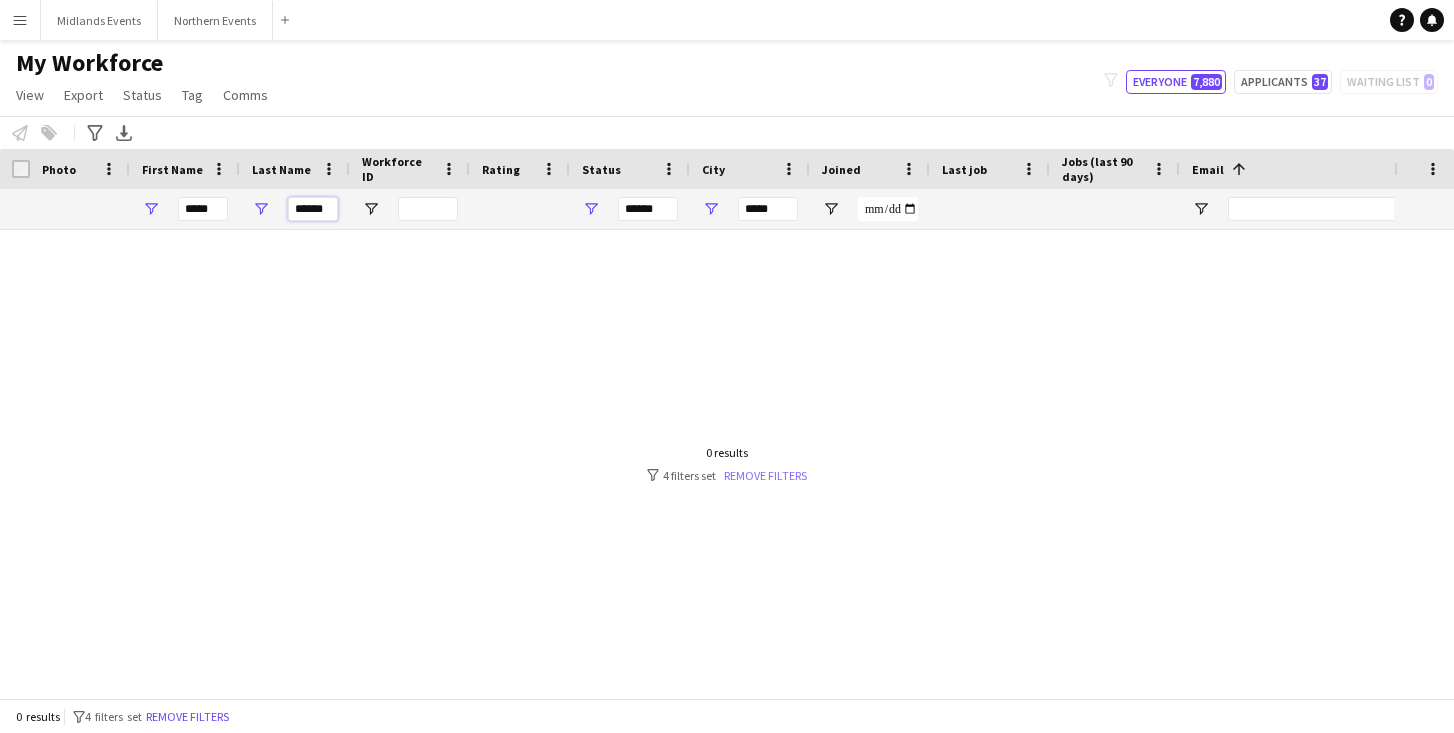 type on "******" 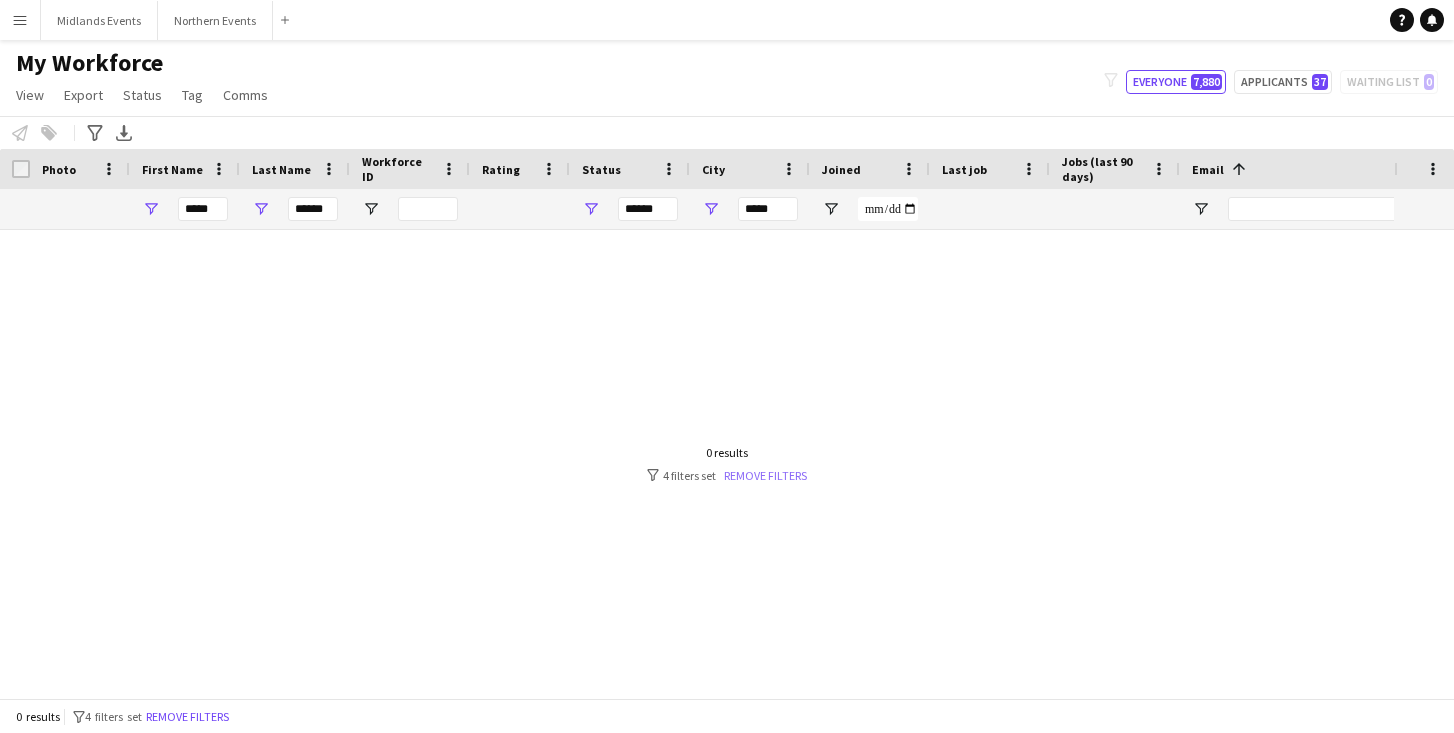 click on "Remove filters" at bounding box center (765, 475) 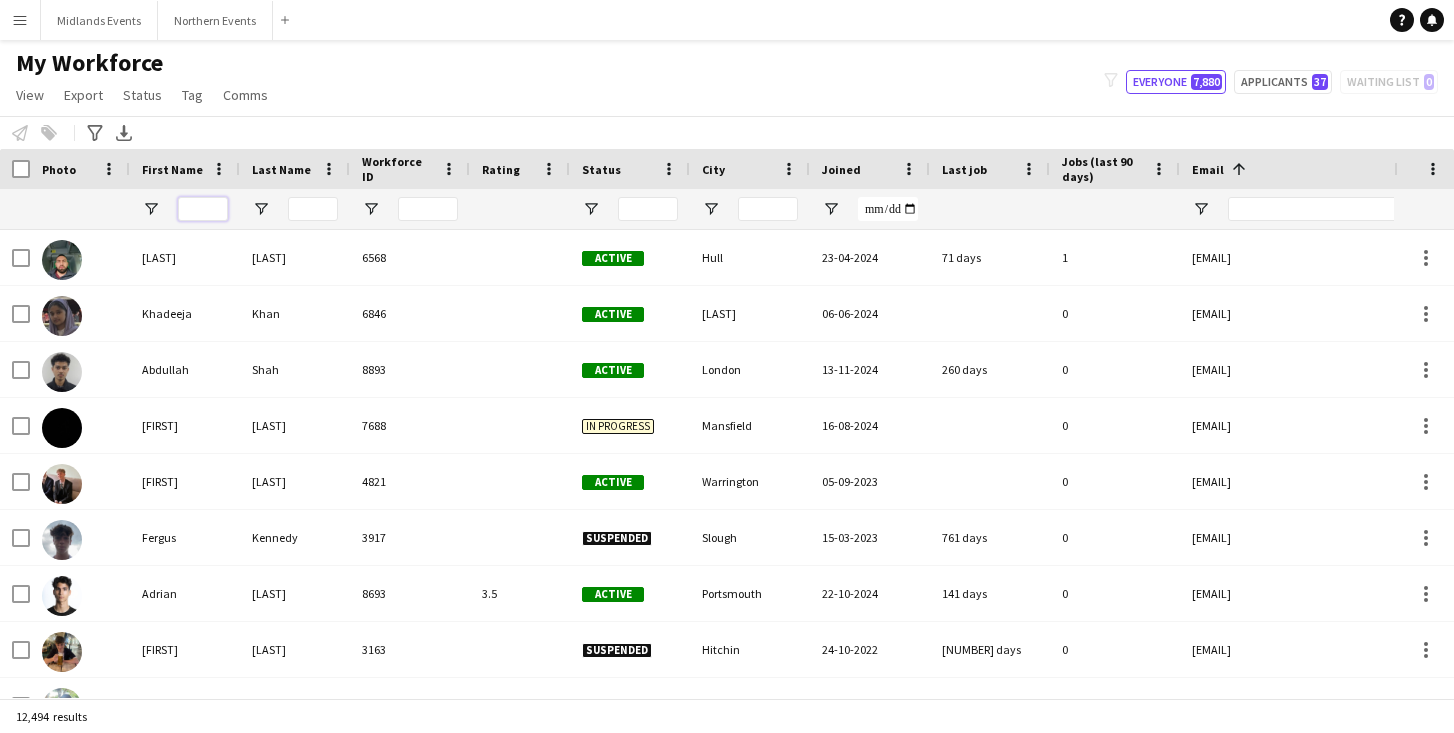 click at bounding box center [203, 209] 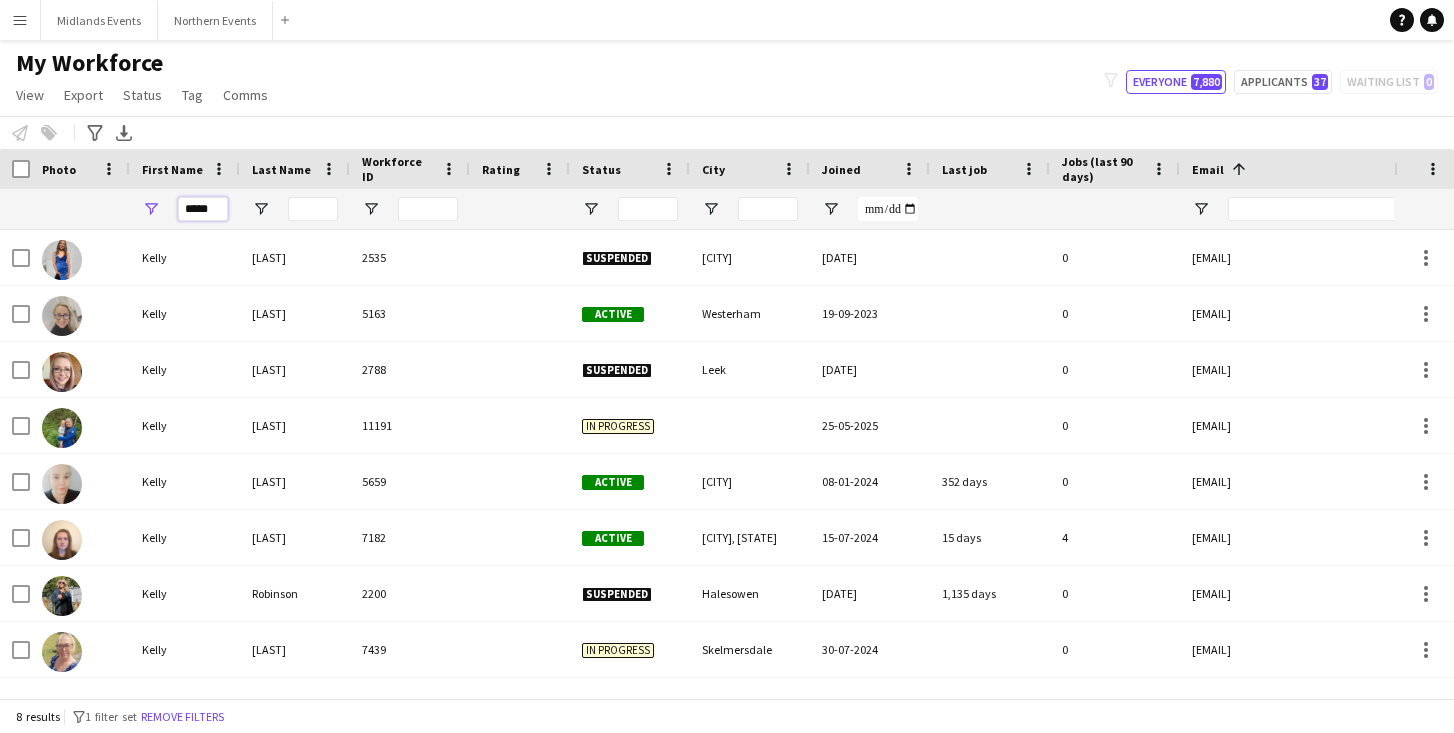 type on "*****" 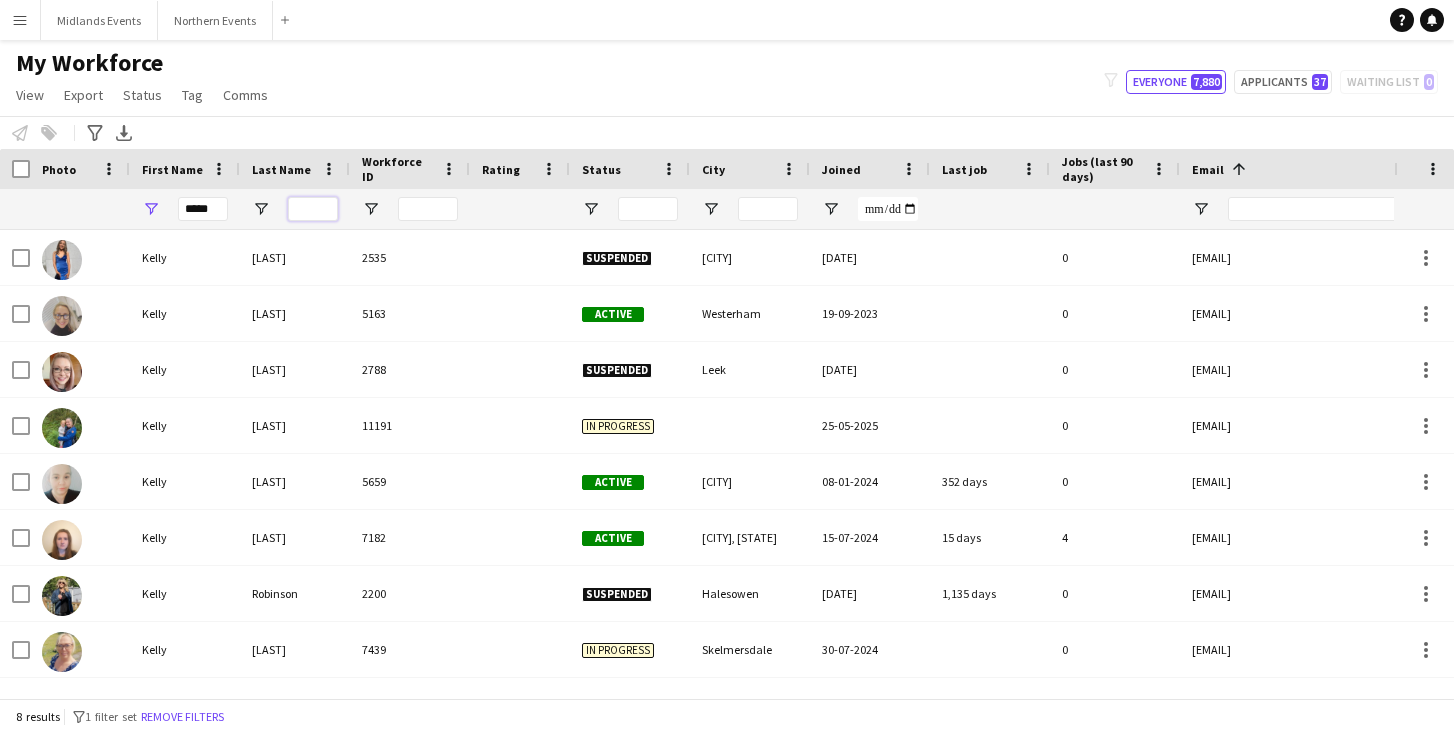 click at bounding box center (313, 209) 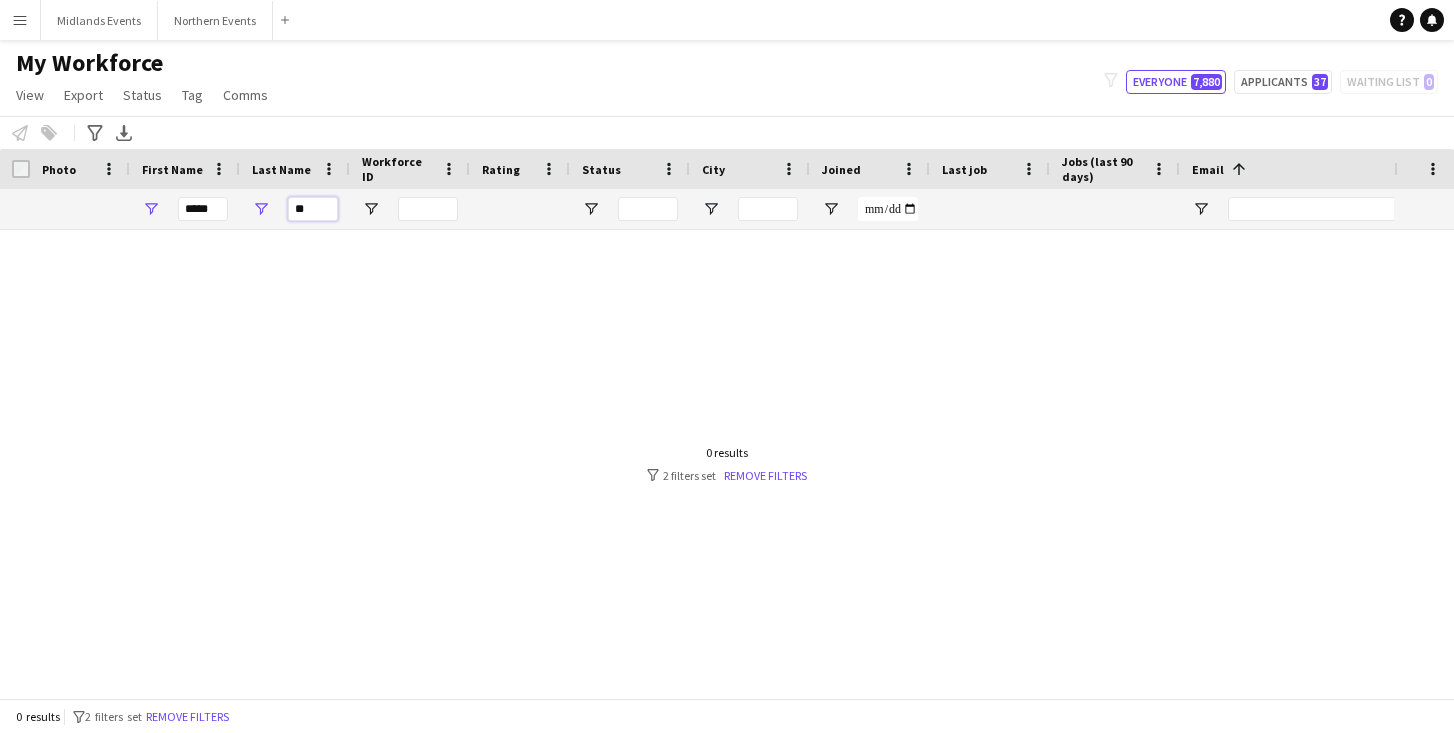 type on "*" 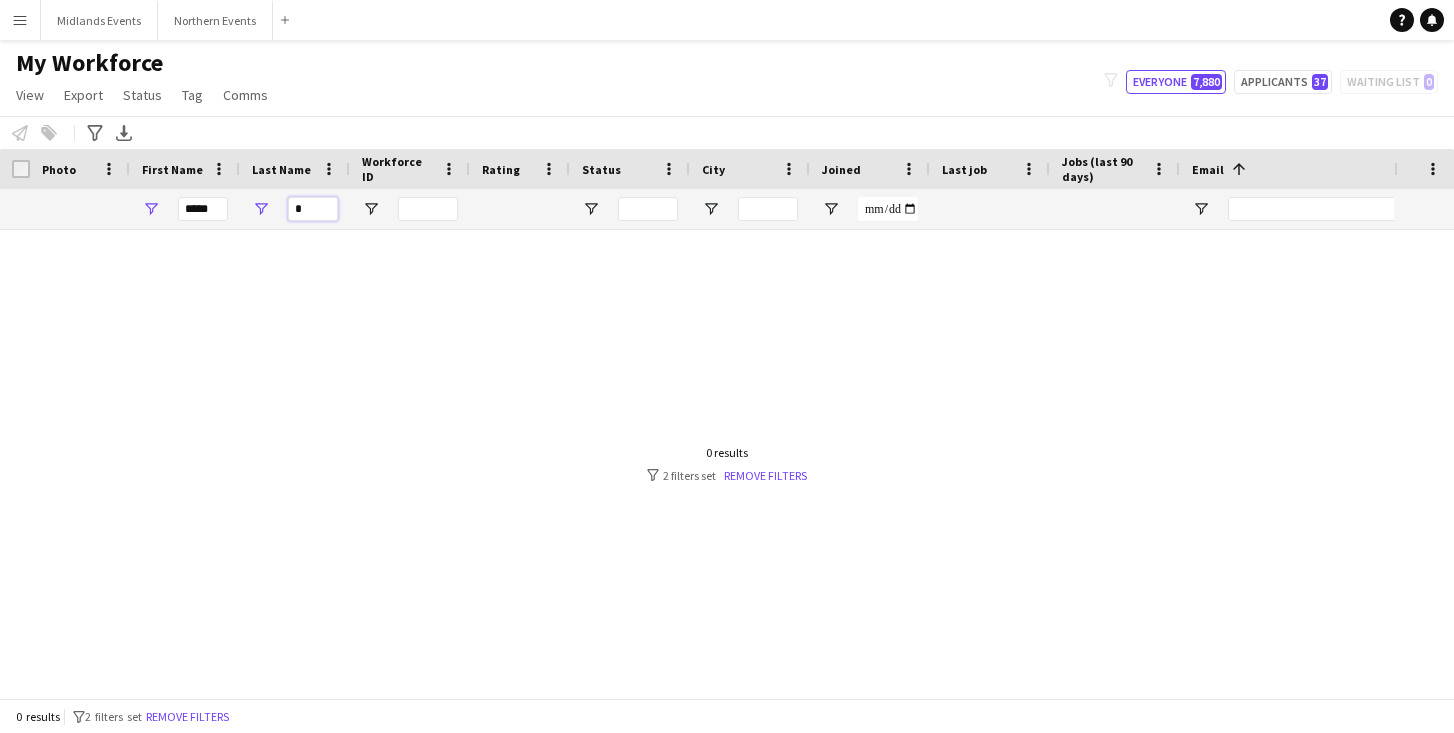 type 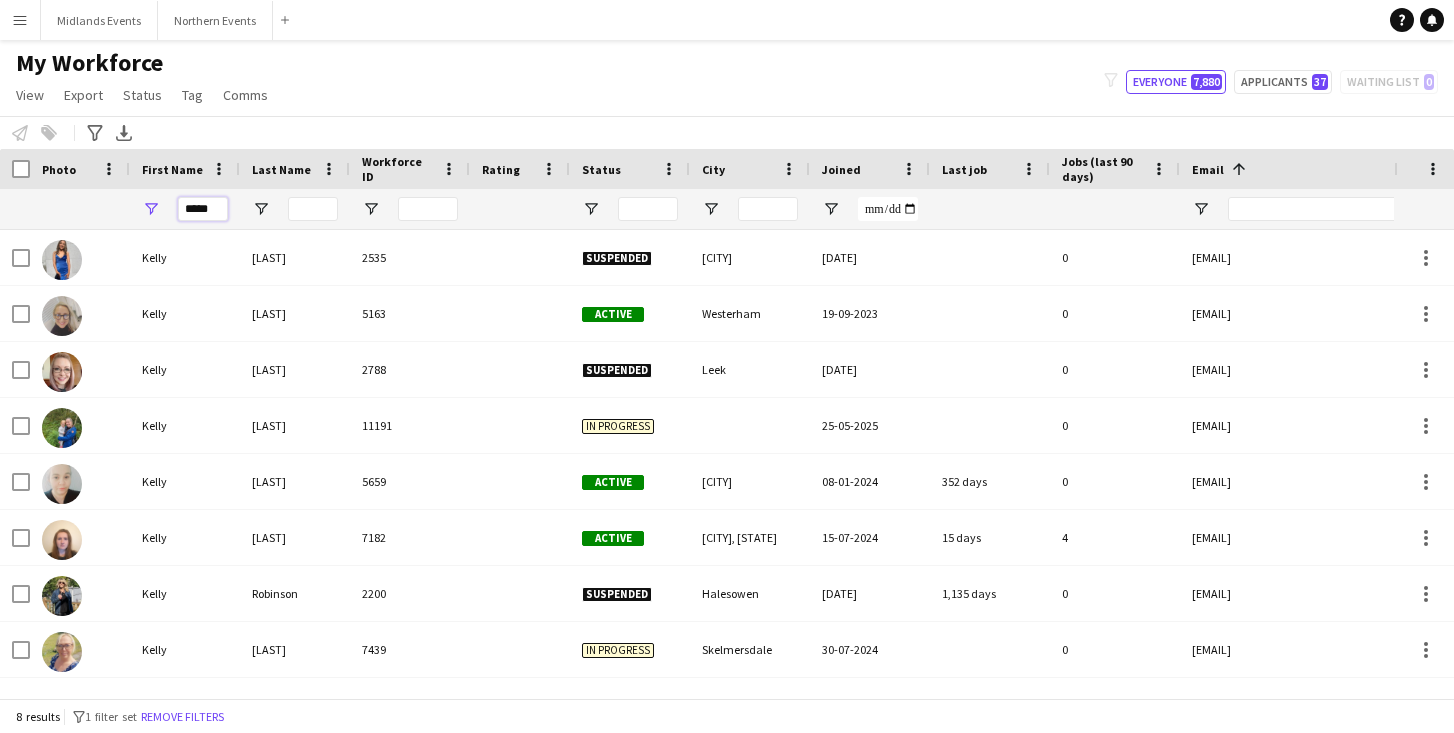 click on "*****" at bounding box center (203, 209) 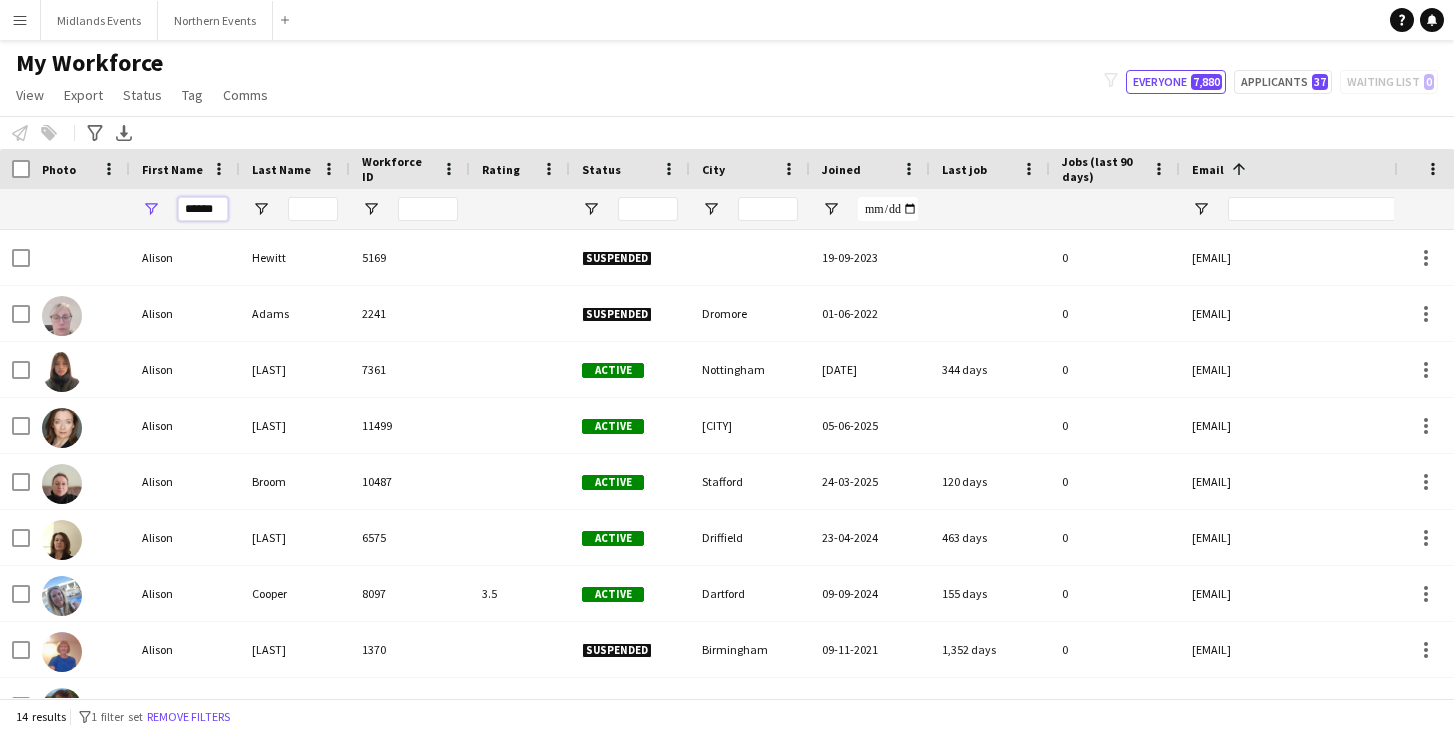 type on "******" 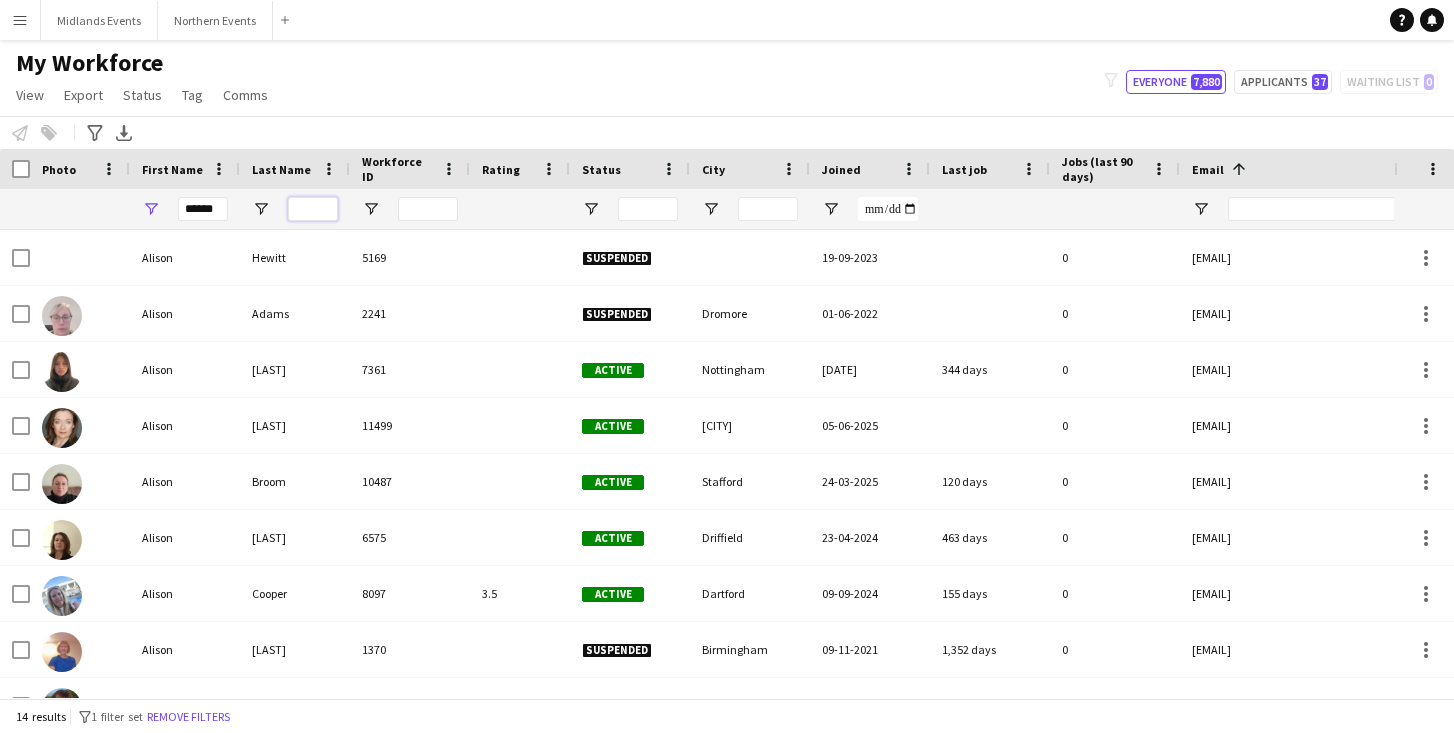 click at bounding box center (313, 209) 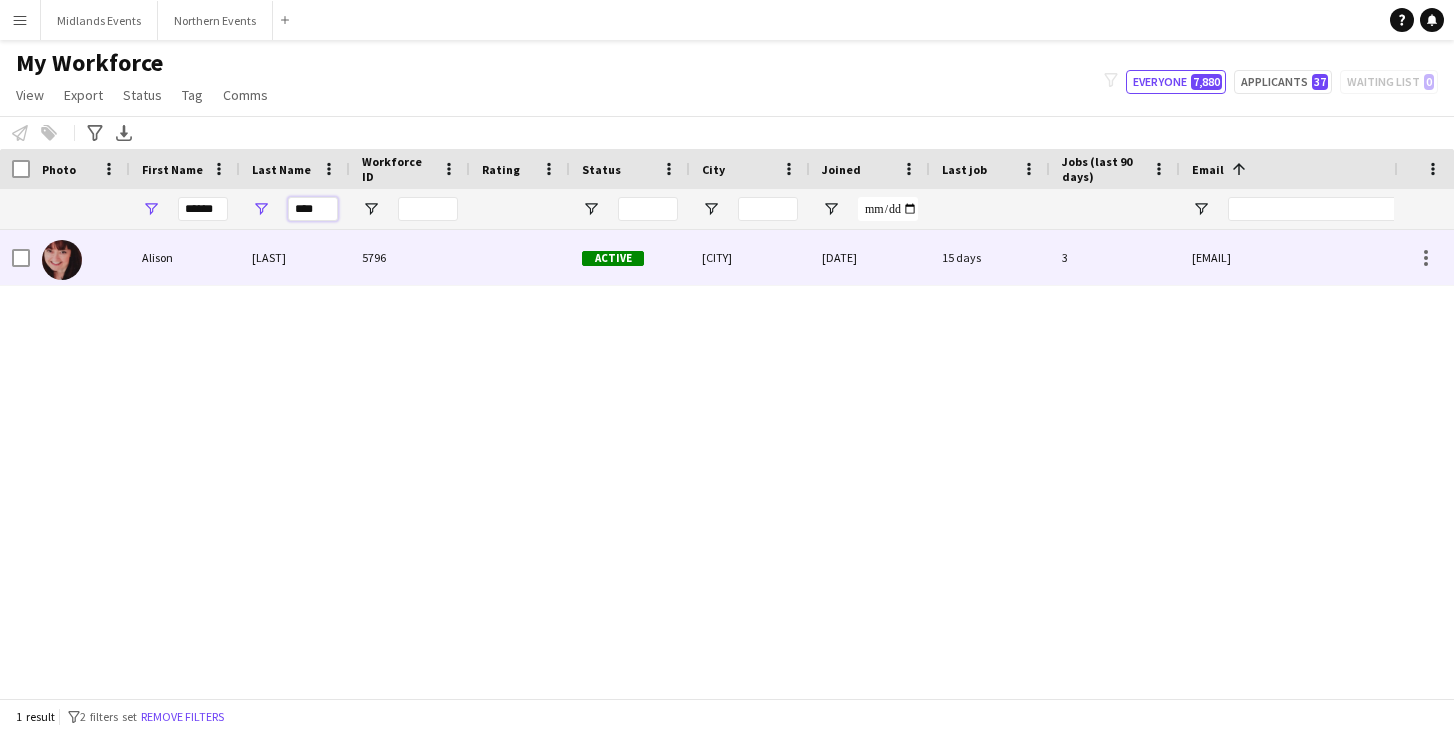 type on "****" 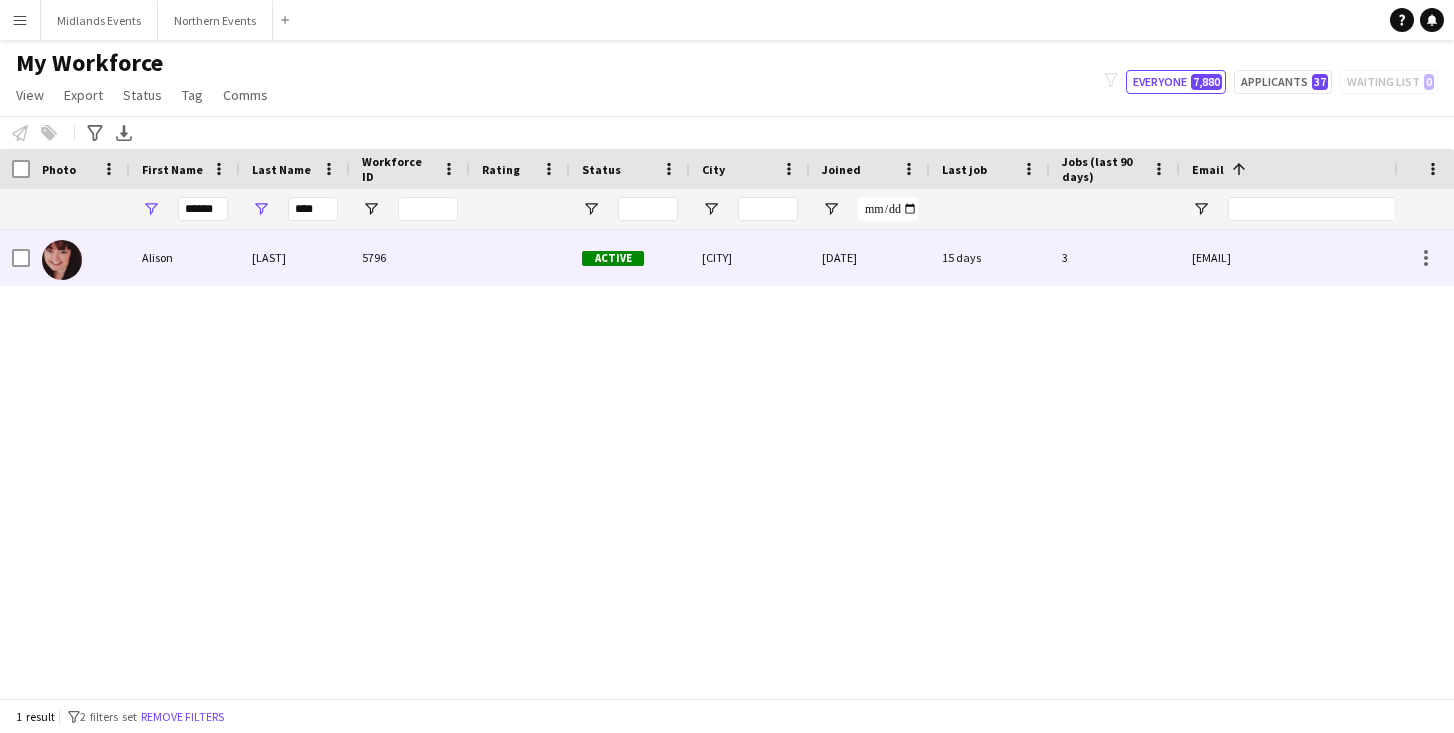 click on "Alison" at bounding box center (185, 257) 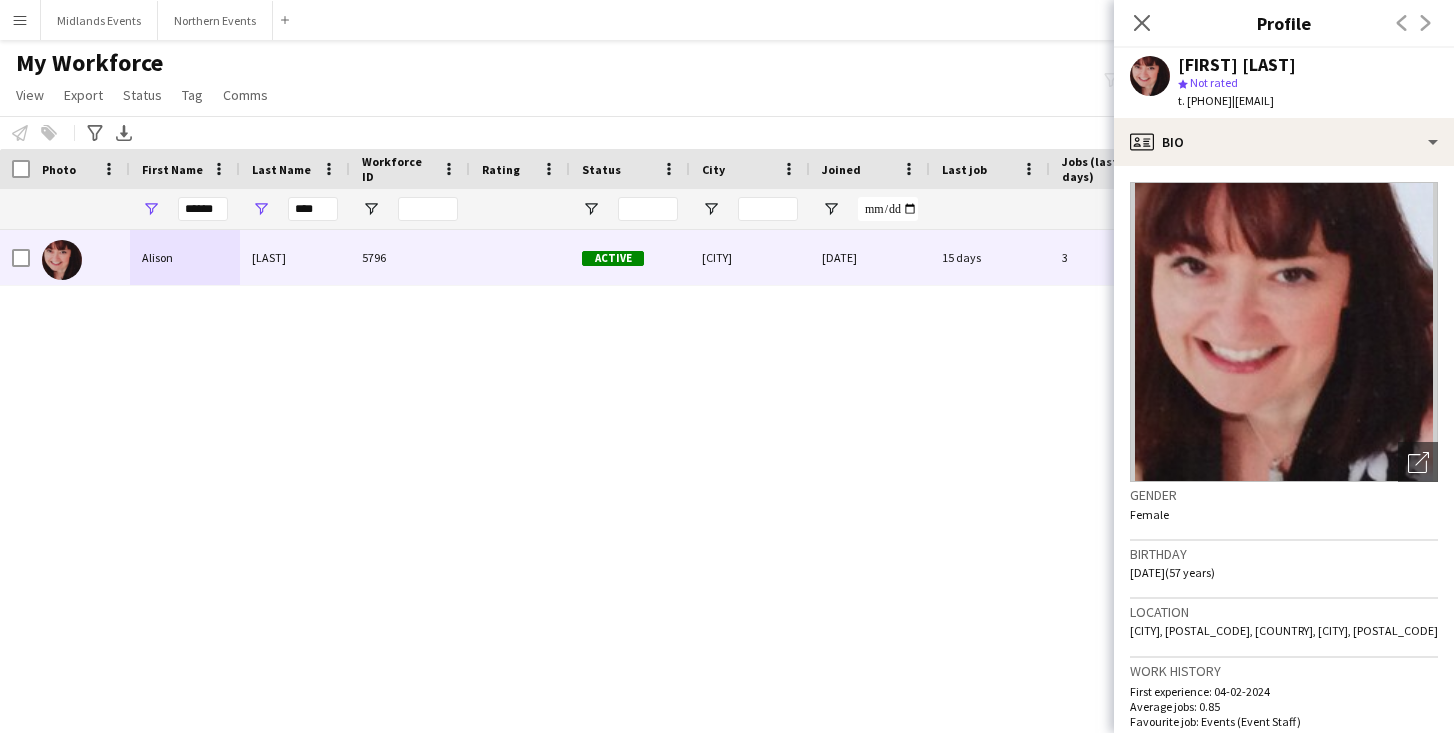 click on "[NUMBER] [FIRST] Active [CITY] [DATE] [DAYS] [EMAIL] [PHONE]" at bounding box center [697, 464] 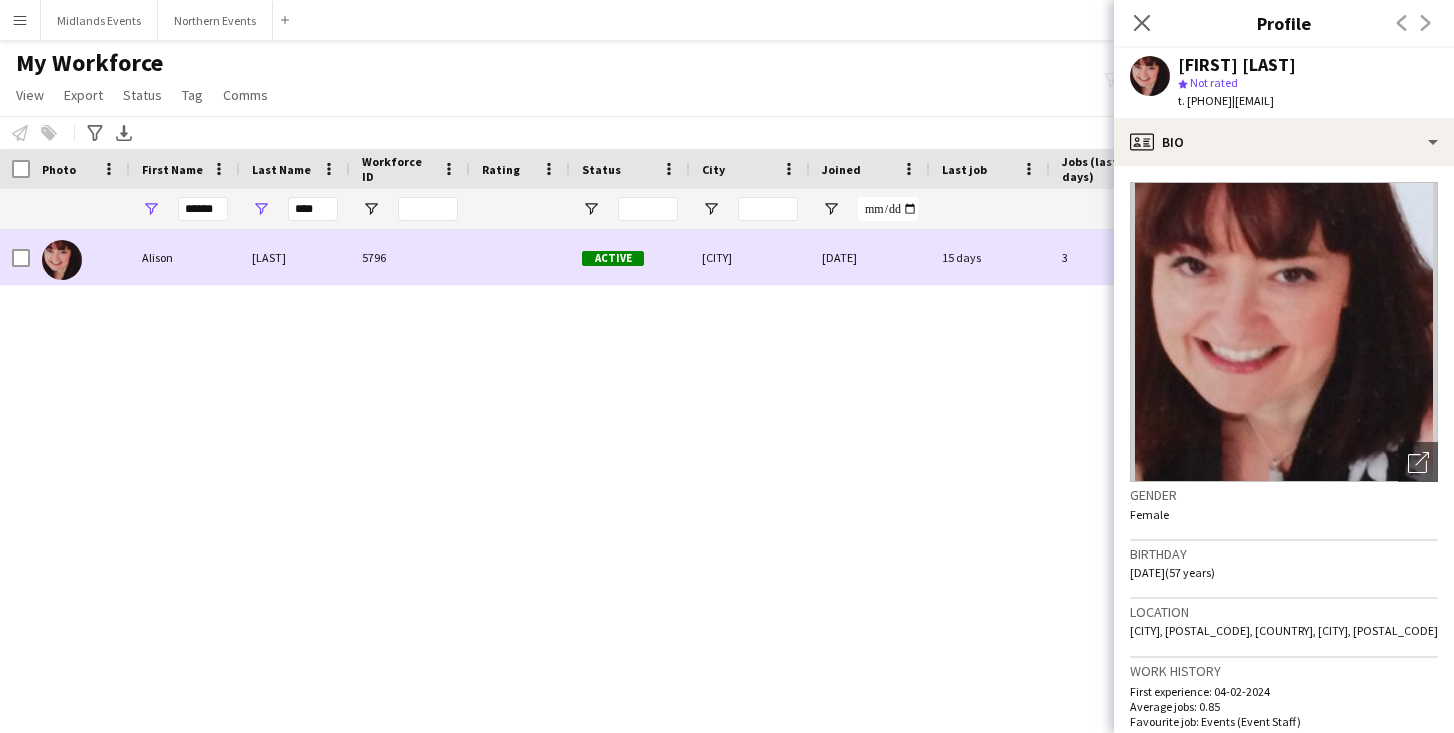 click on "Alison" at bounding box center [185, 257] 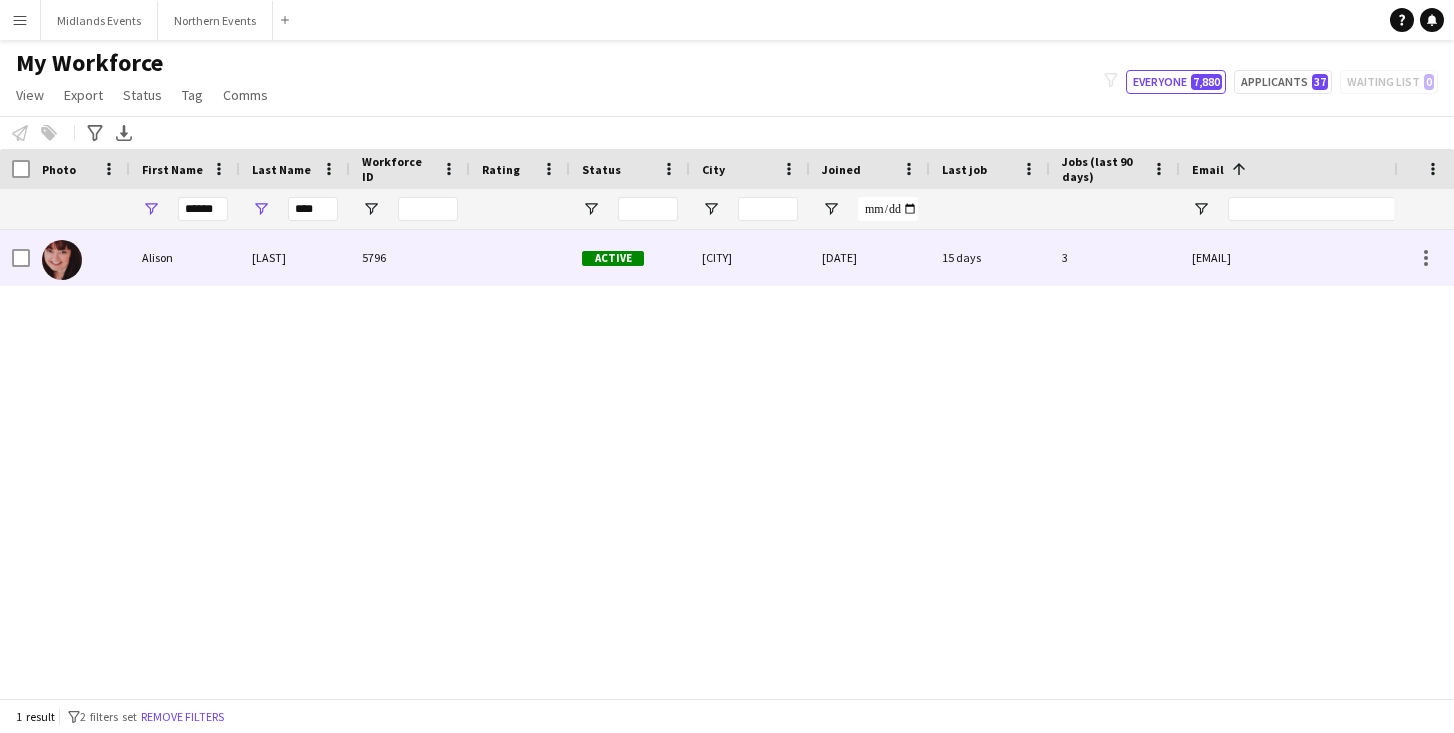 click on "Alison" at bounding box center (185, 257) 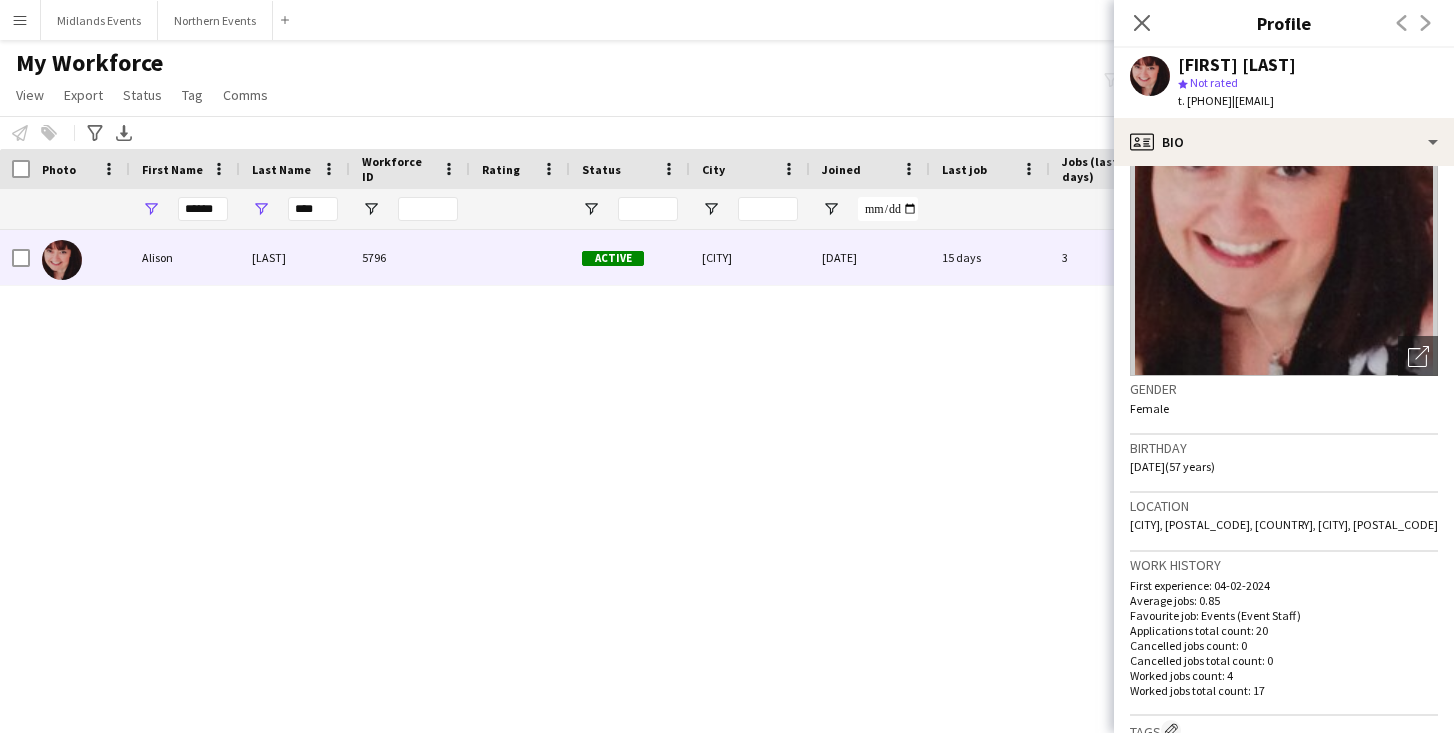 scroll, scrollTop: 107, scrollLeft: 0, axis: vertical 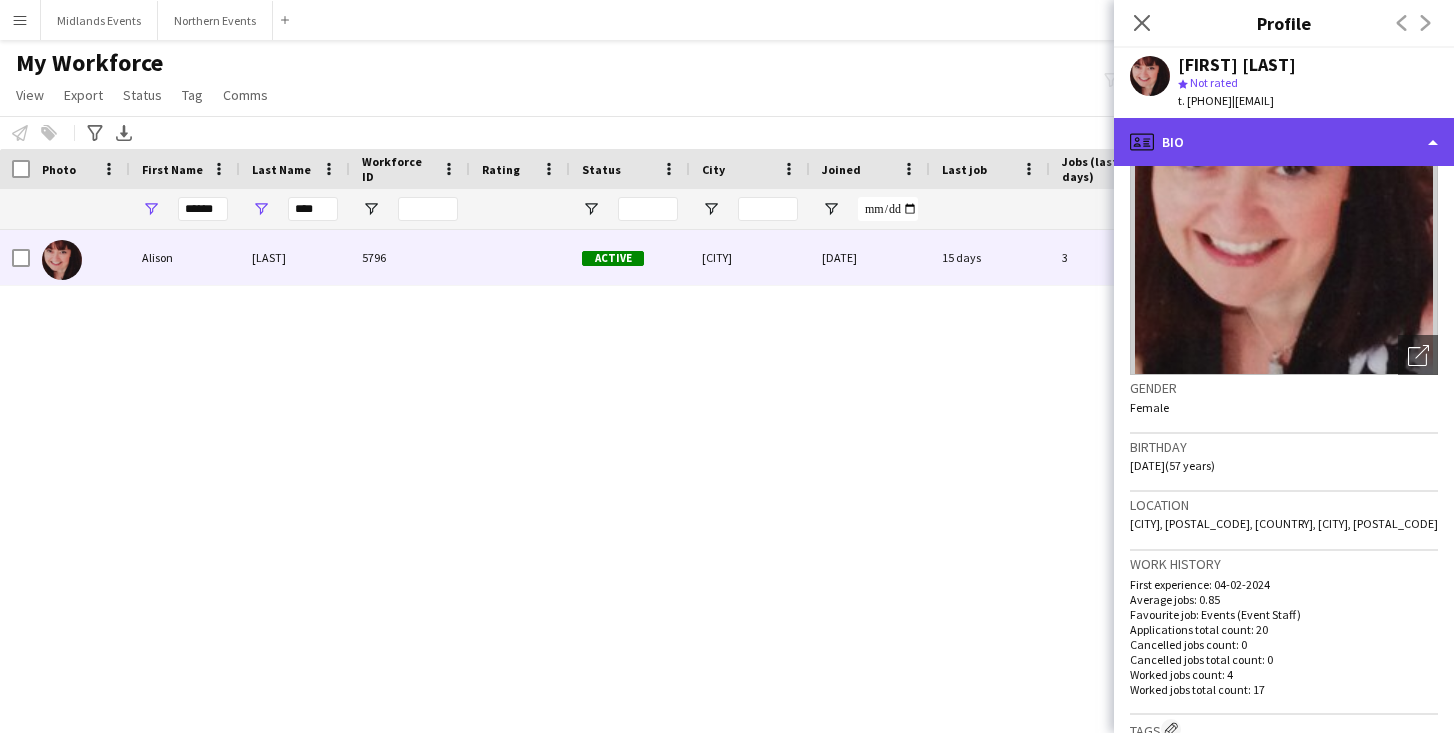 click on "profile
Bio" 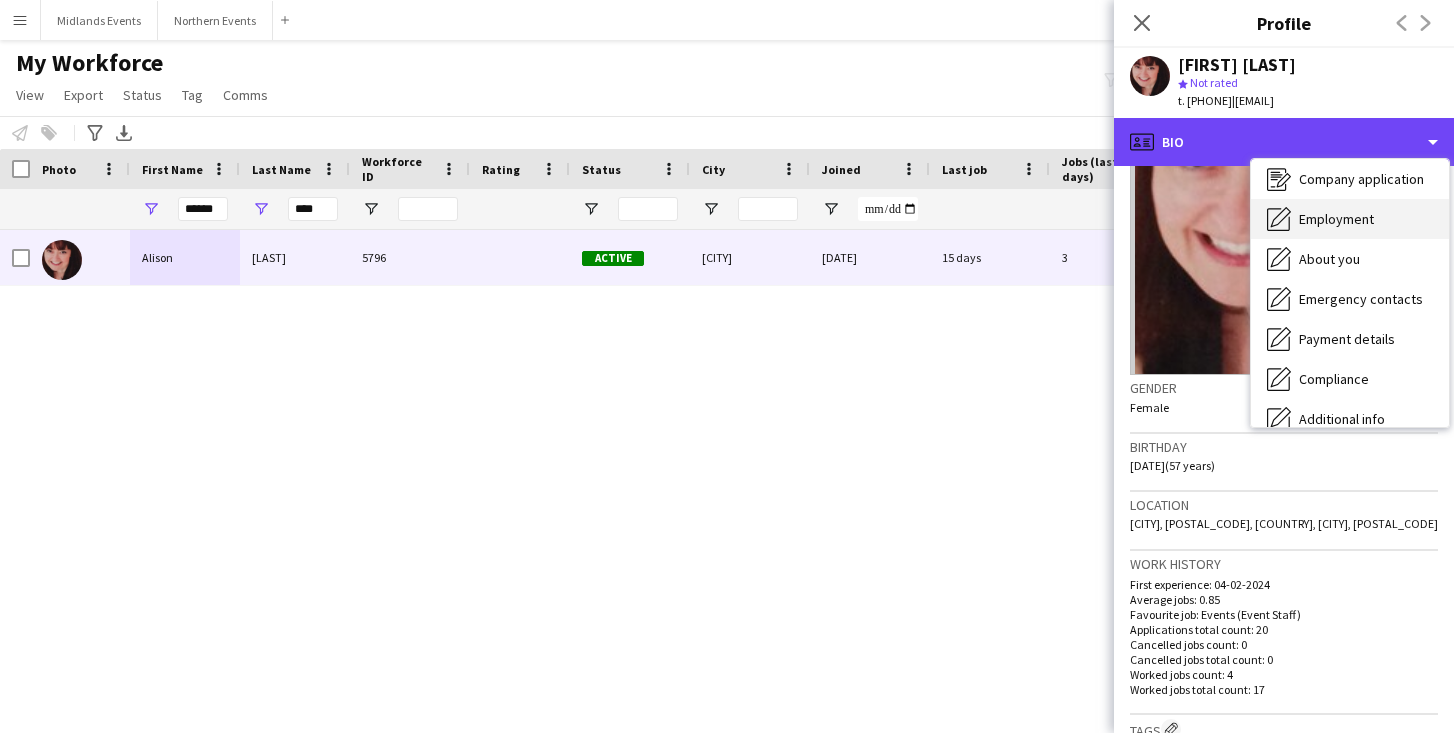 scroll, scrollTop: 59, scrollLeft: 0, axis: vertical 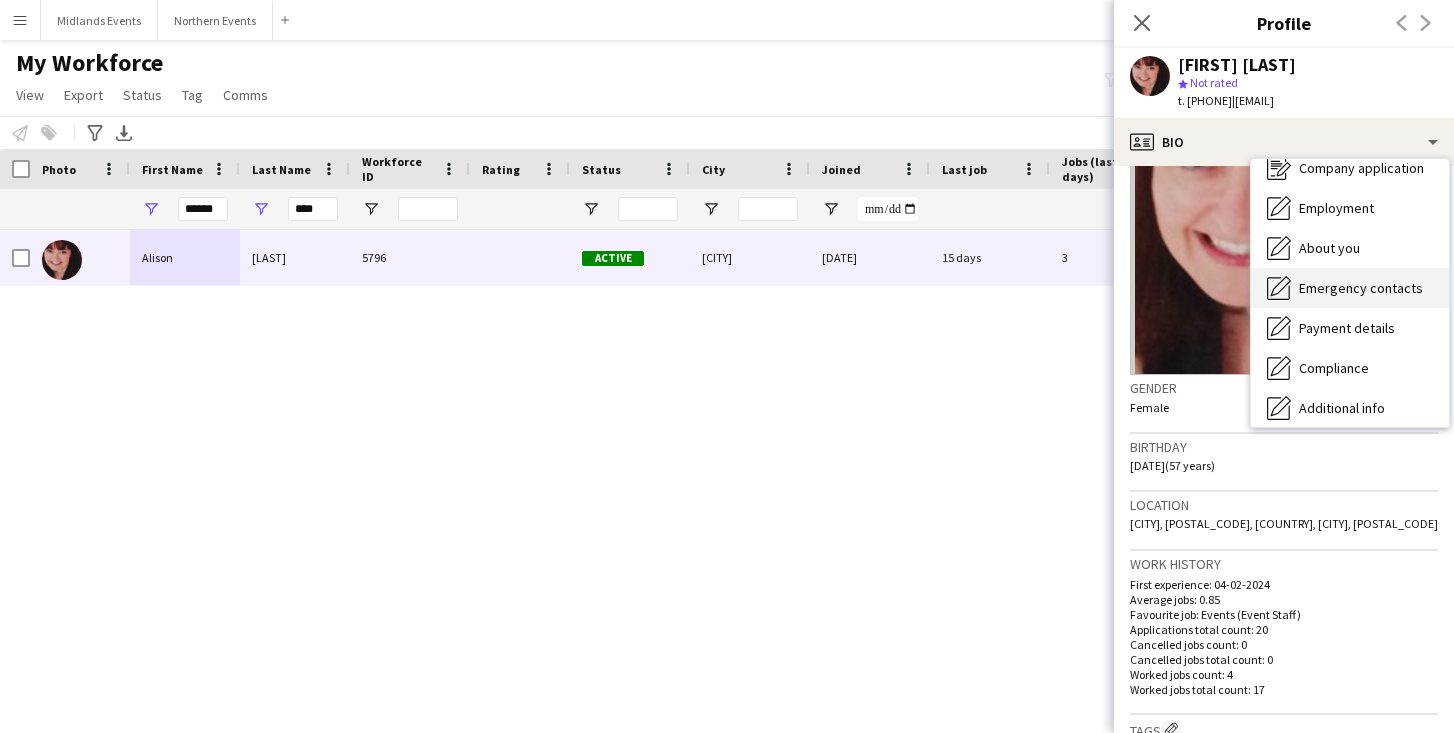 click on "Emergency contacts" at bounding box center [1361, 288] 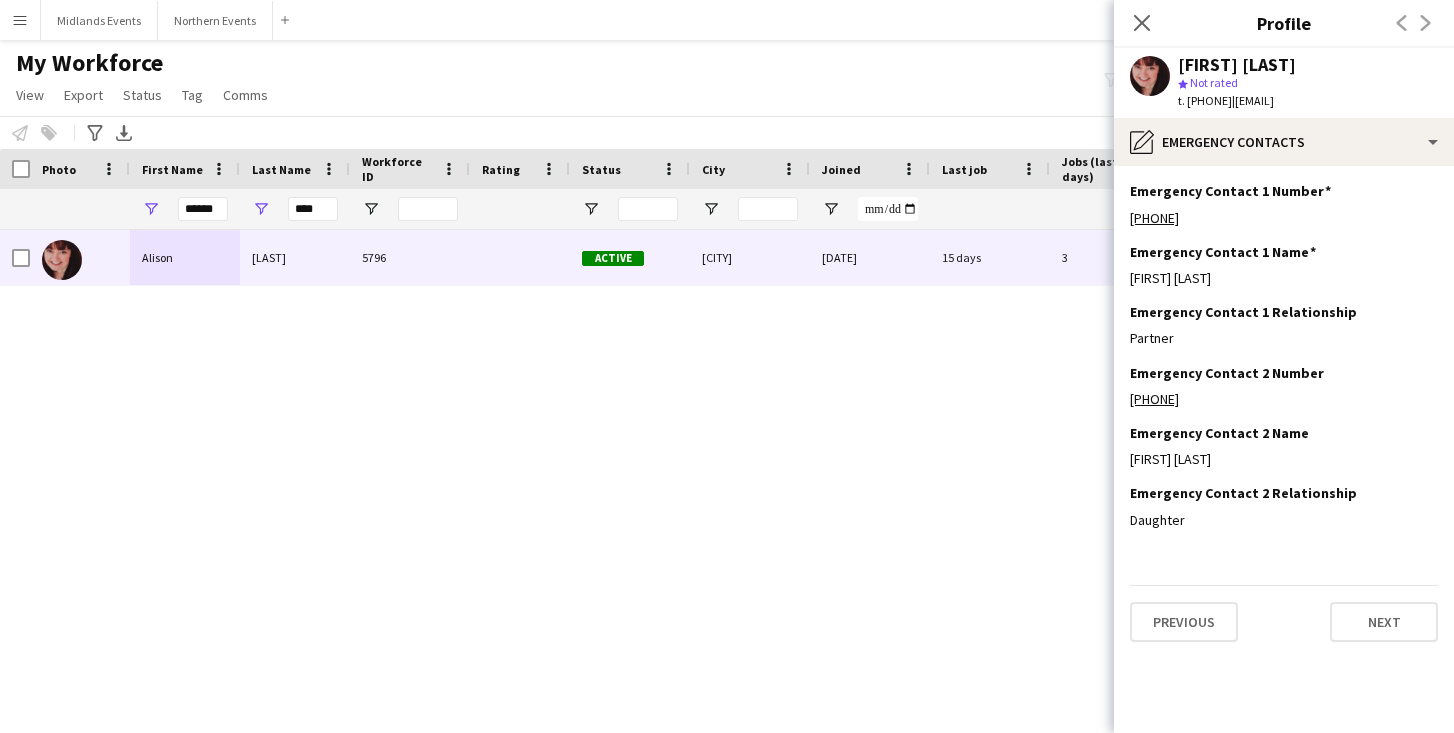 click on "[FIRST] [LAST]" 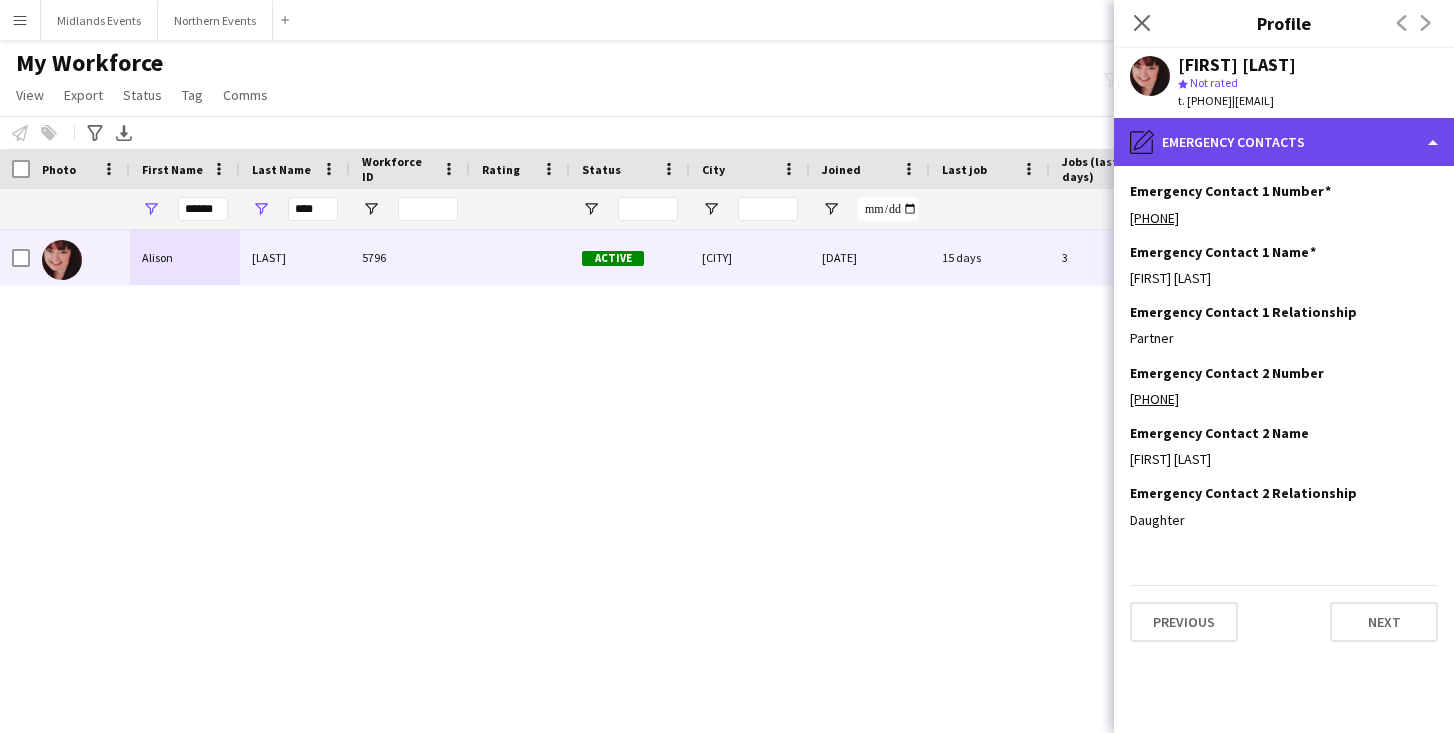 click on "pencil4
Emergency contacts" 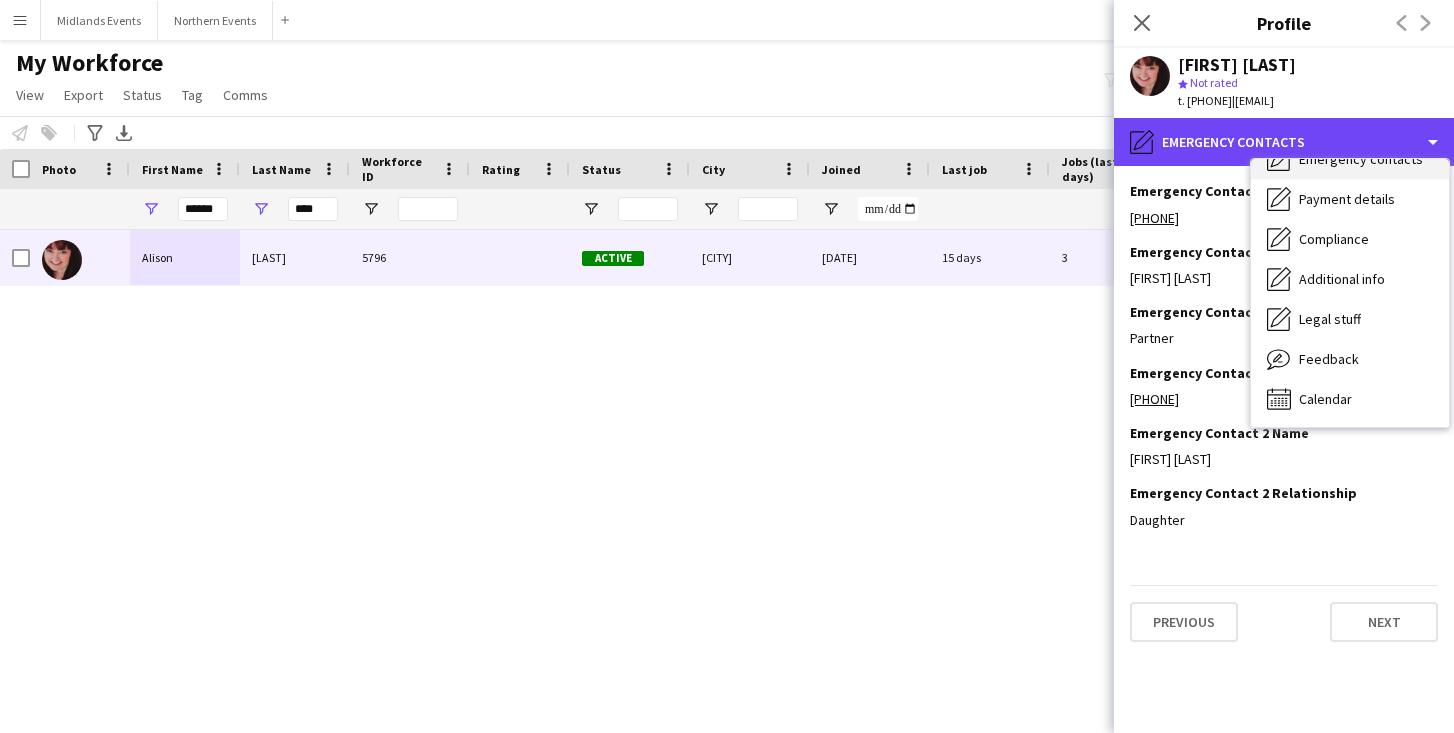 scroll, scrollTop: 0, scrollLeft: 0, axis: both 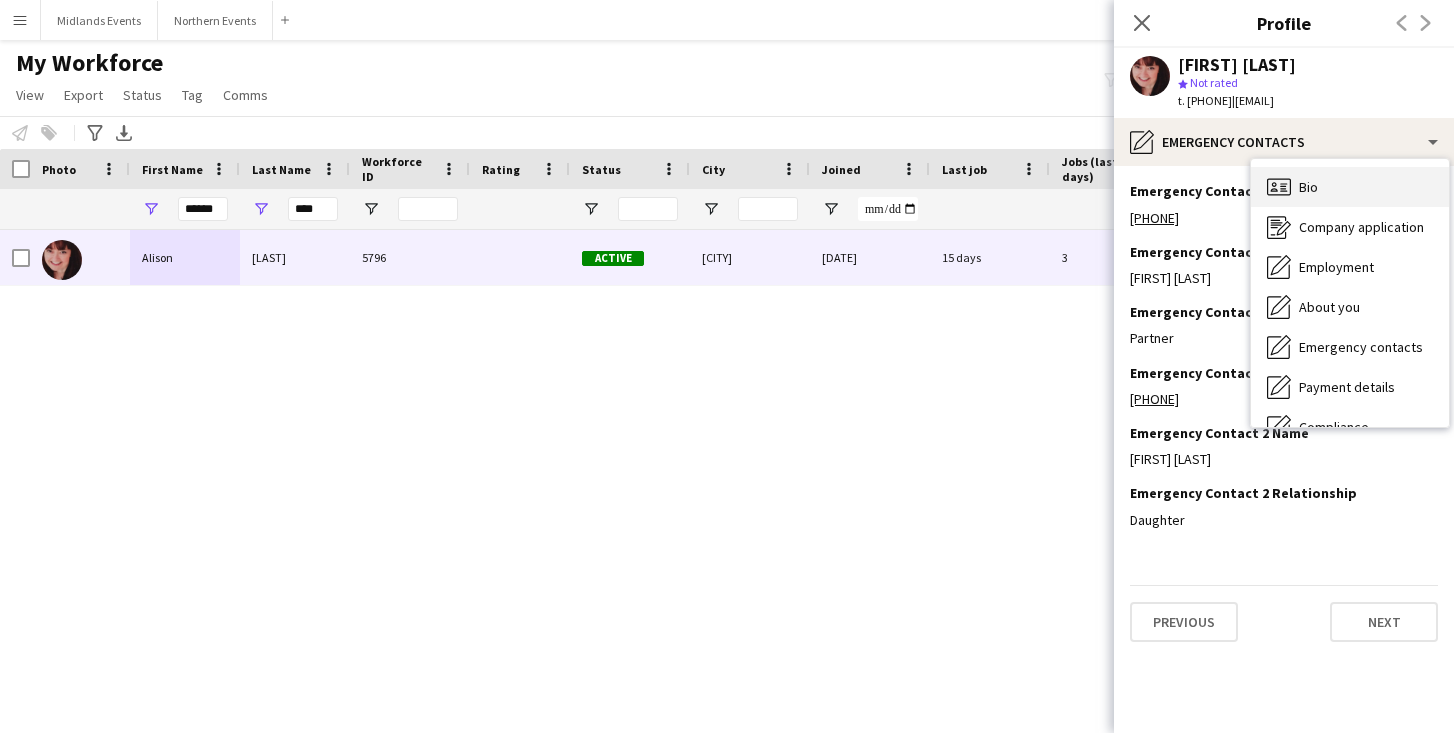 click on "Bio
Bio" at bounding box center [1350, 187] 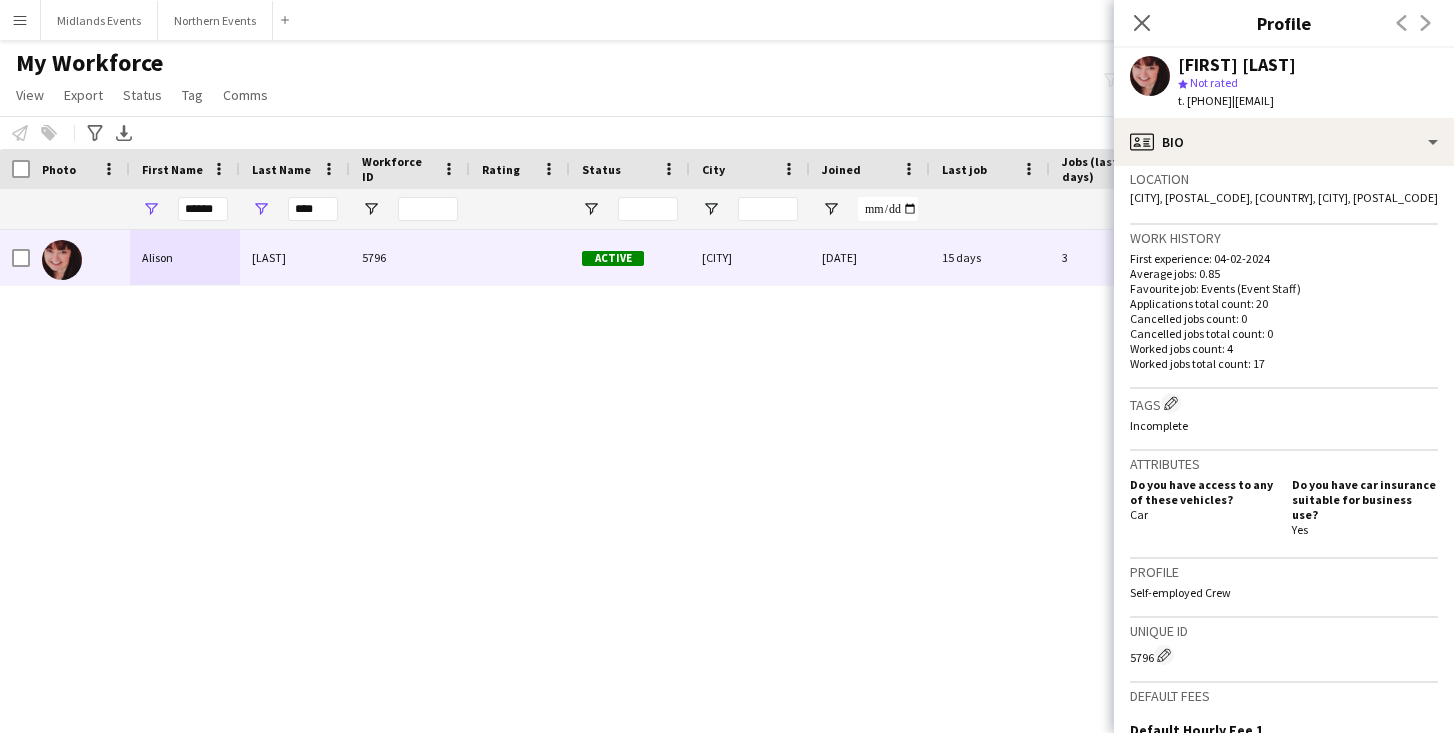 scroll, scrollTop: 436, scrollLeft: 0, axis: vertical 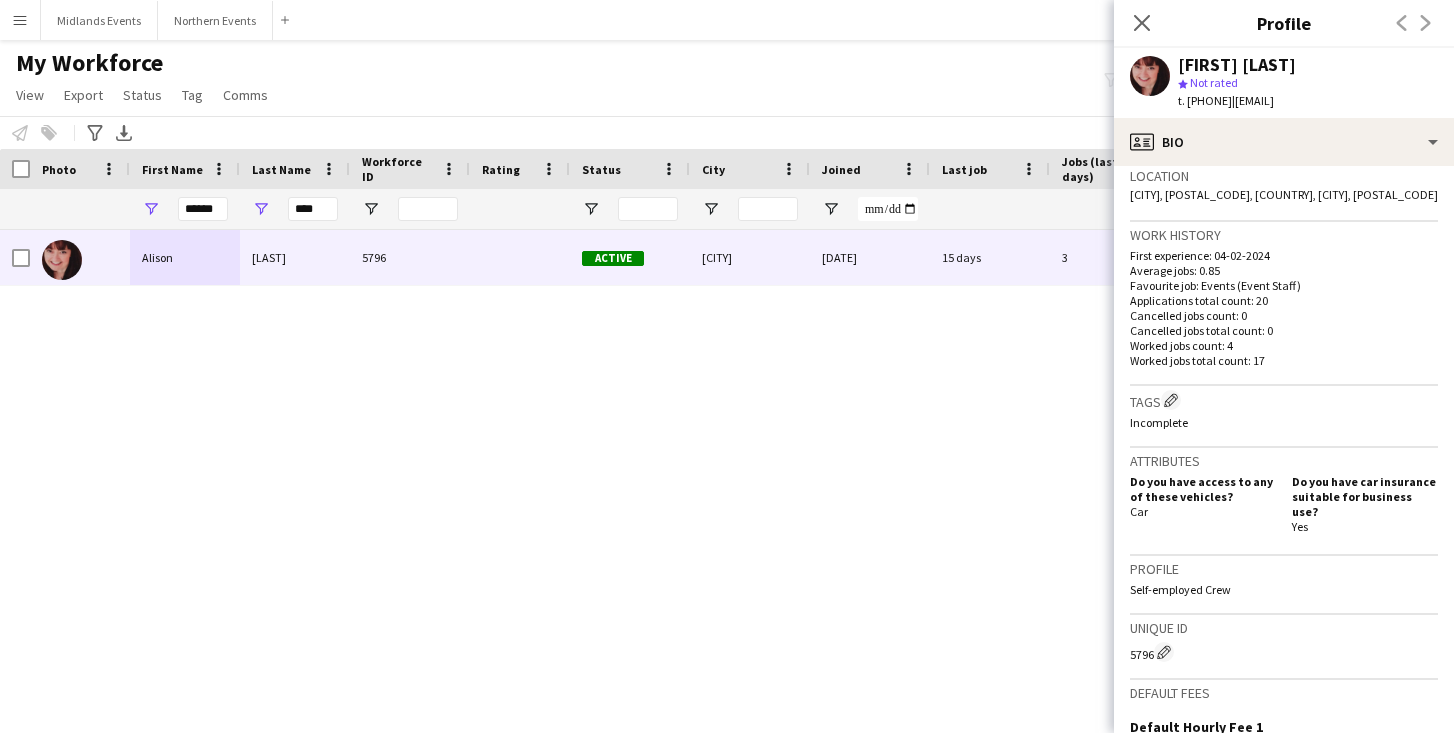 click on "|   [EMAIL]" 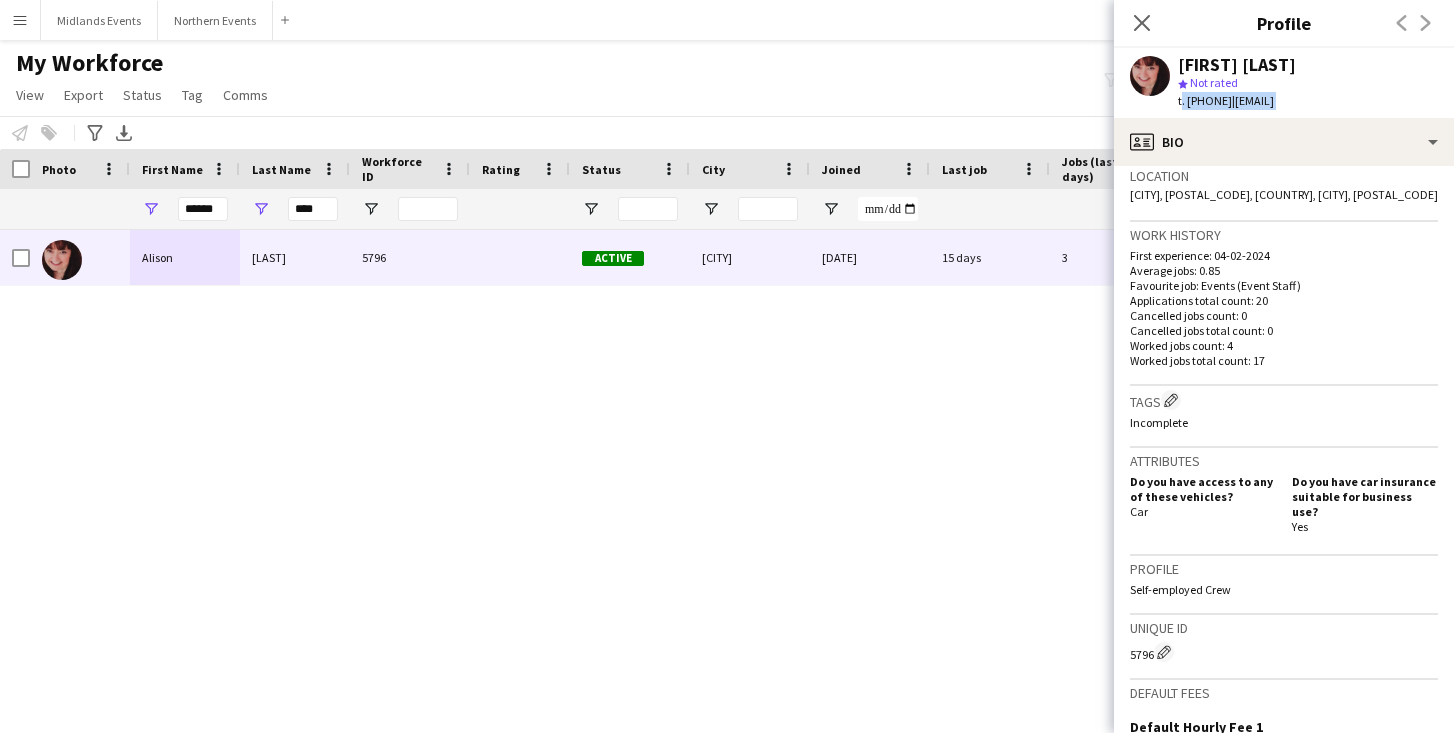 click on "|   [EMAIL]" 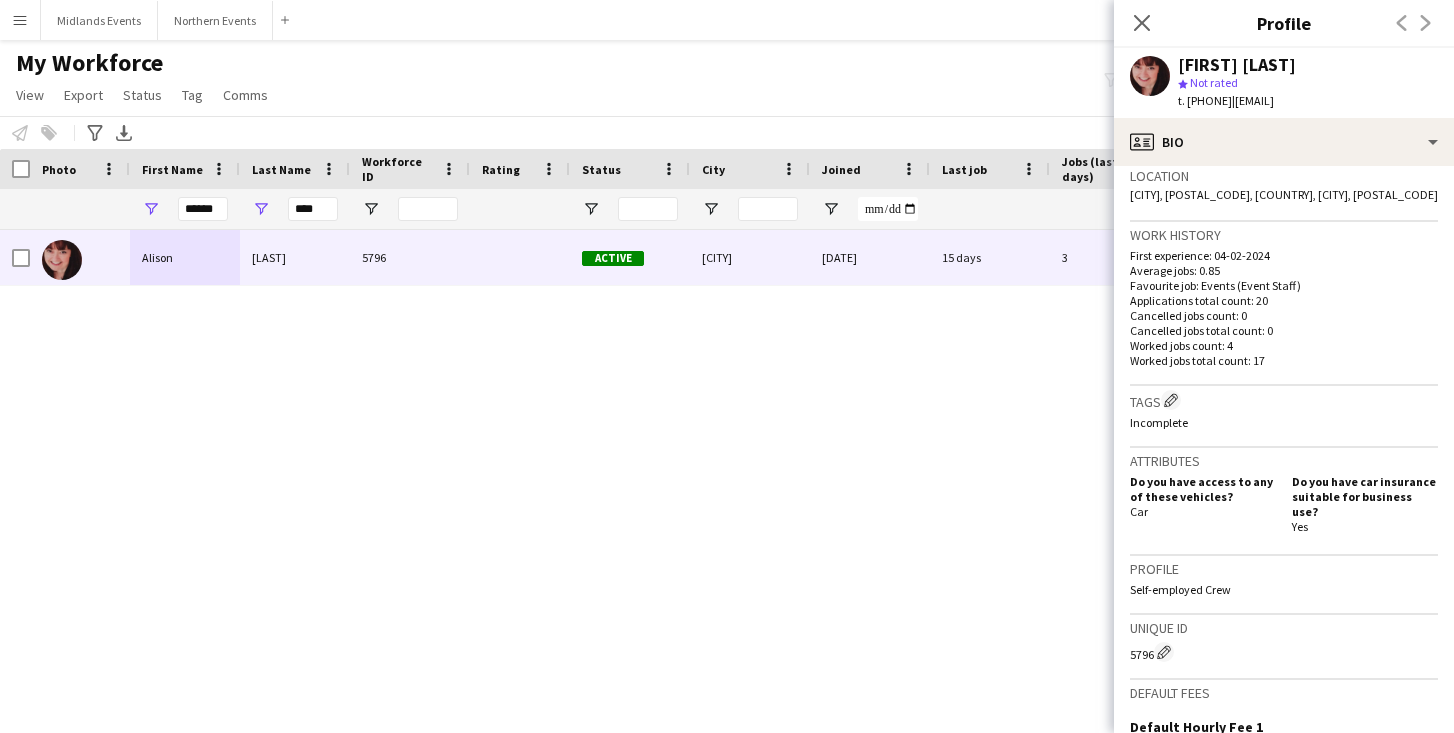 click on "|   [EMAIL]" 